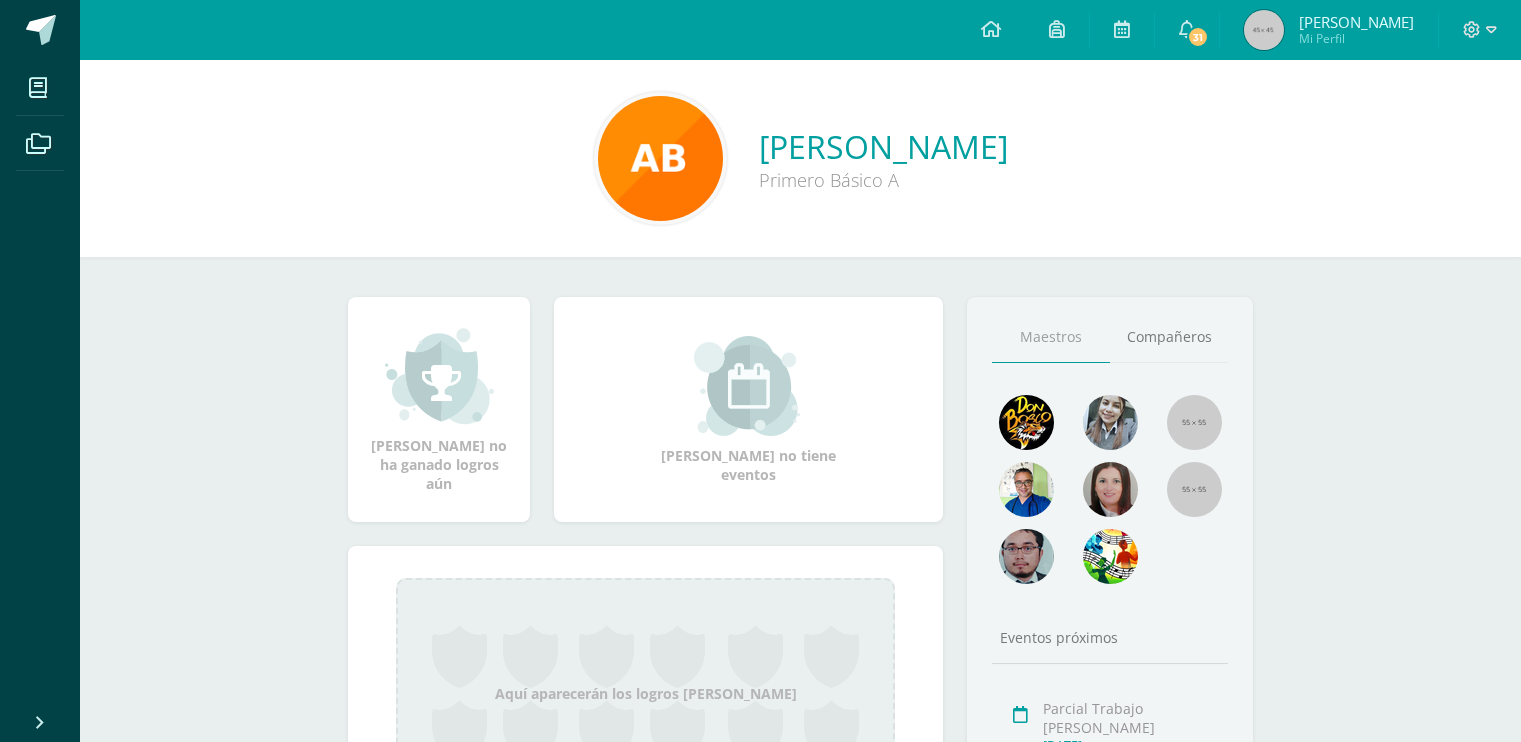 scroll, scrollTop: 0, scrollLeft: 0, axis: both 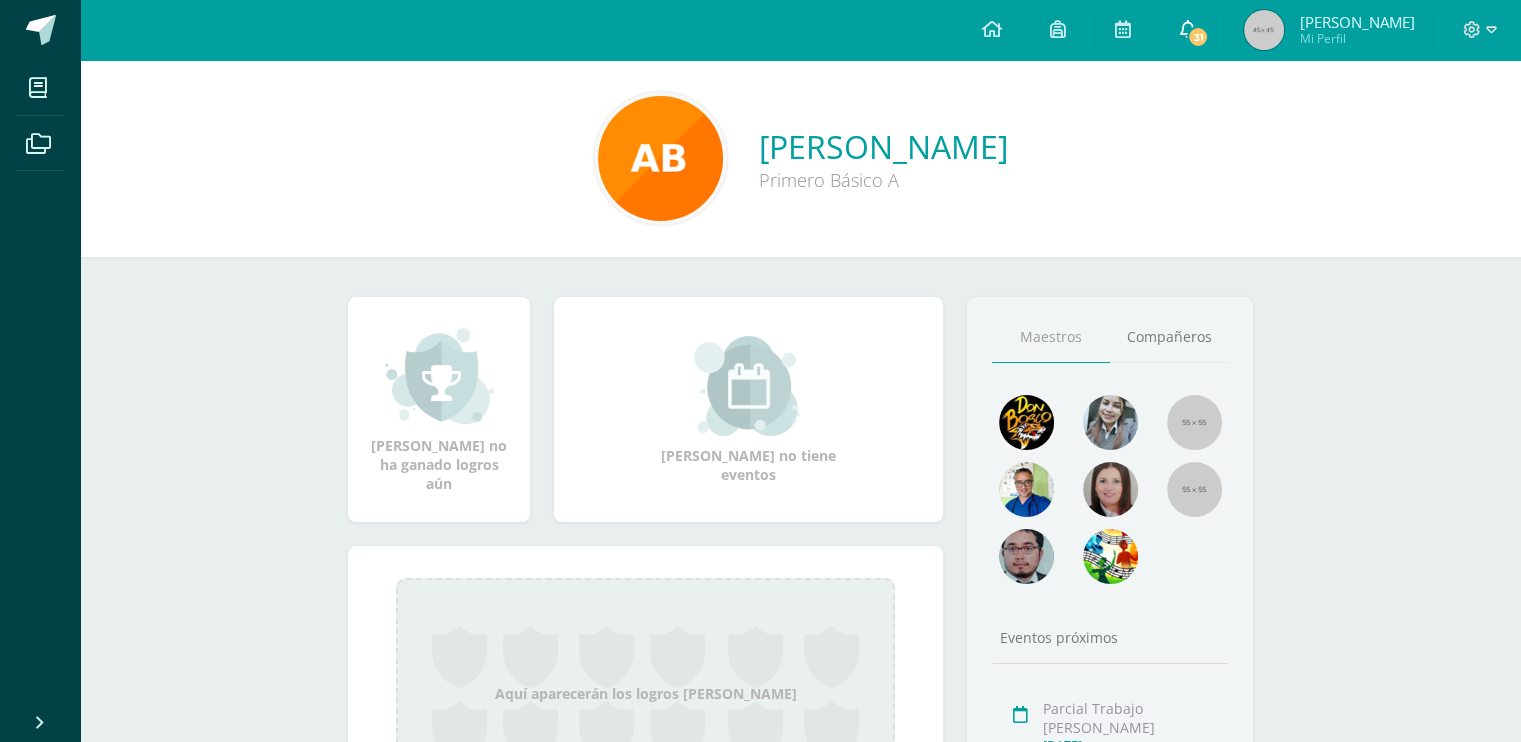 click on "31" at bounding box center [1198, 37] 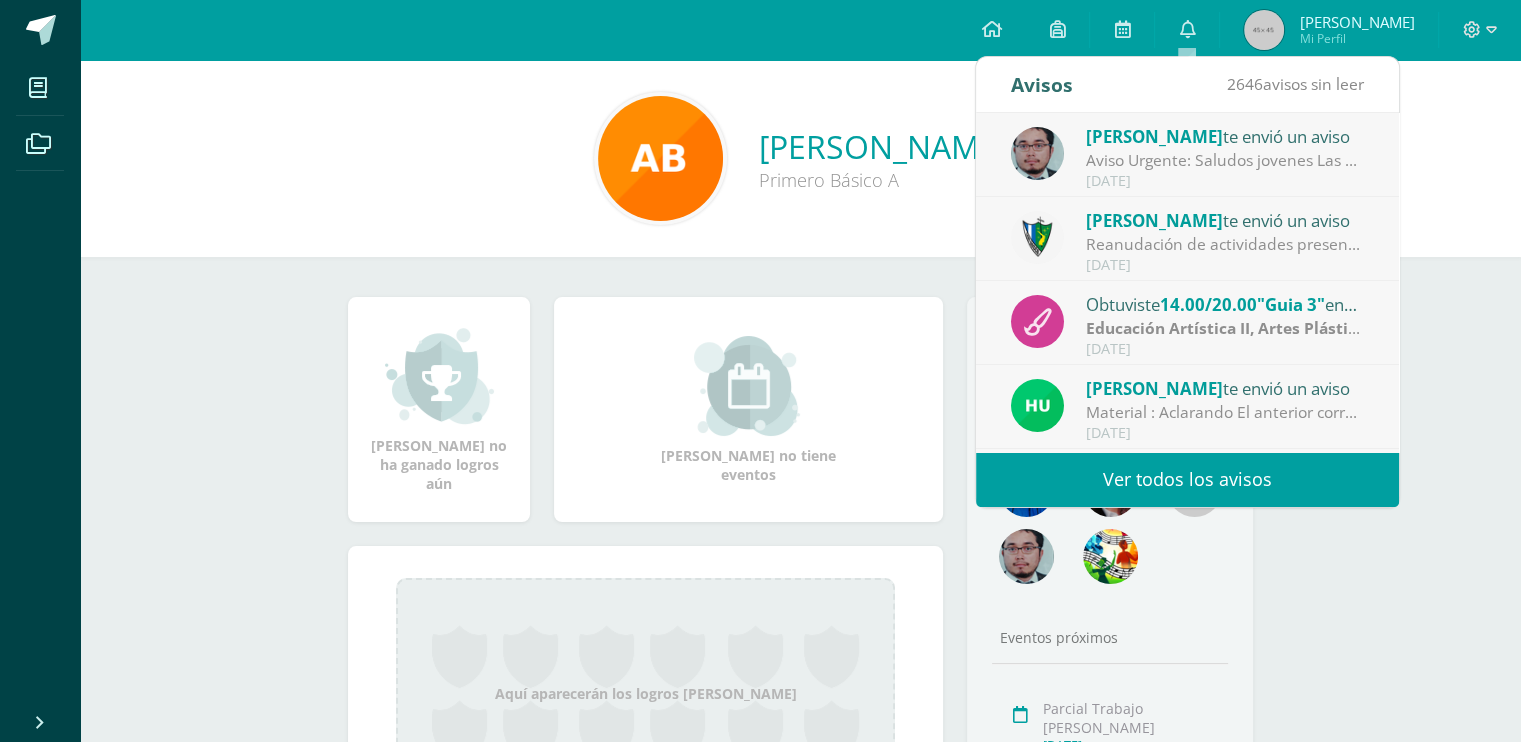 click on "Aviso Urgente:
Saludos jovenes
Las Mandalas se entregaran en la plataforma Edoo, tienen hasta el [DATE] 11 a las 20:00 hrs para subirla en pdf con su nombre completo, para no atrasarnos en los ejercicios.
Subirla donde dice "Guia 4 Mandalas"
Gracias" at bounding box center (1225, 160) 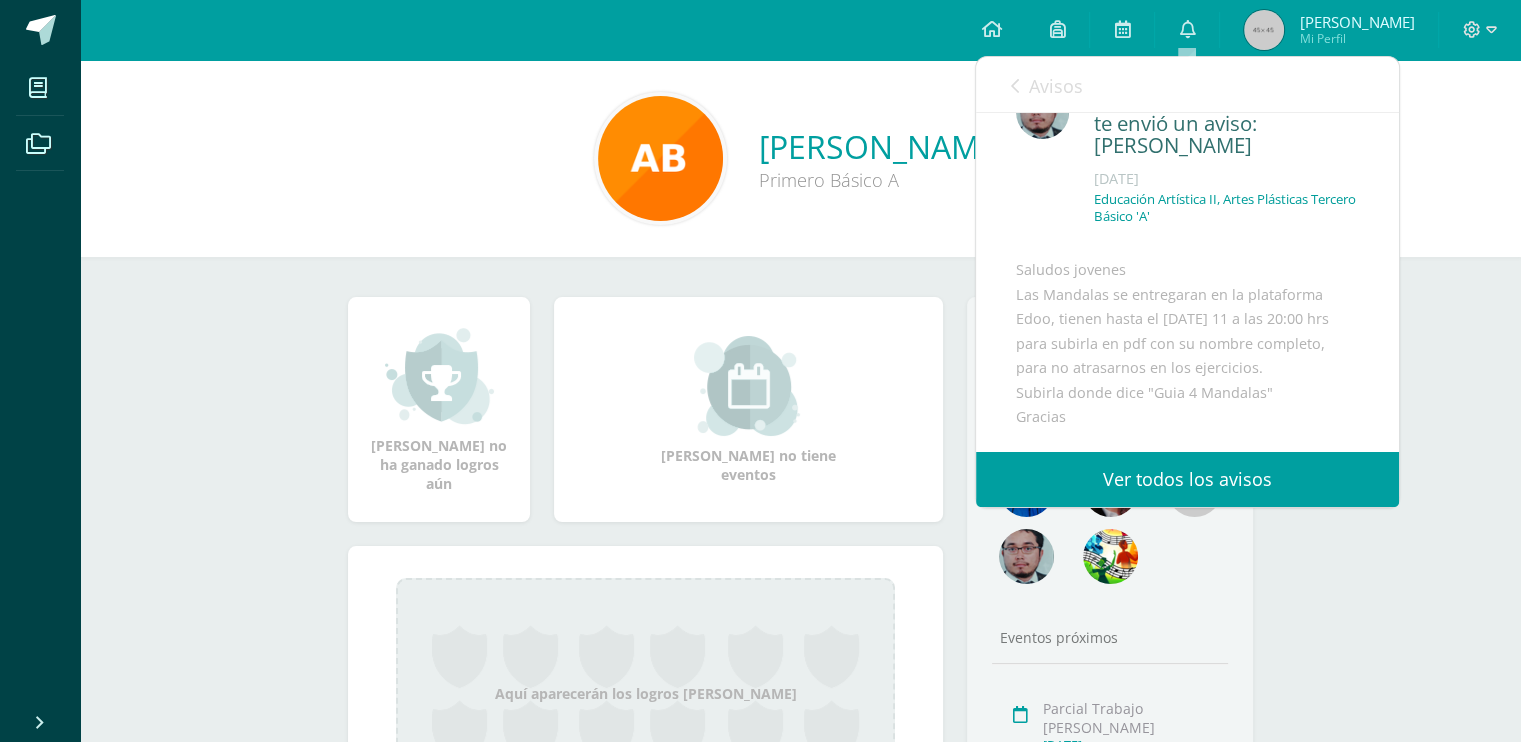 scroll, scrollTop: 0, scrollLeft: 0, axis: both 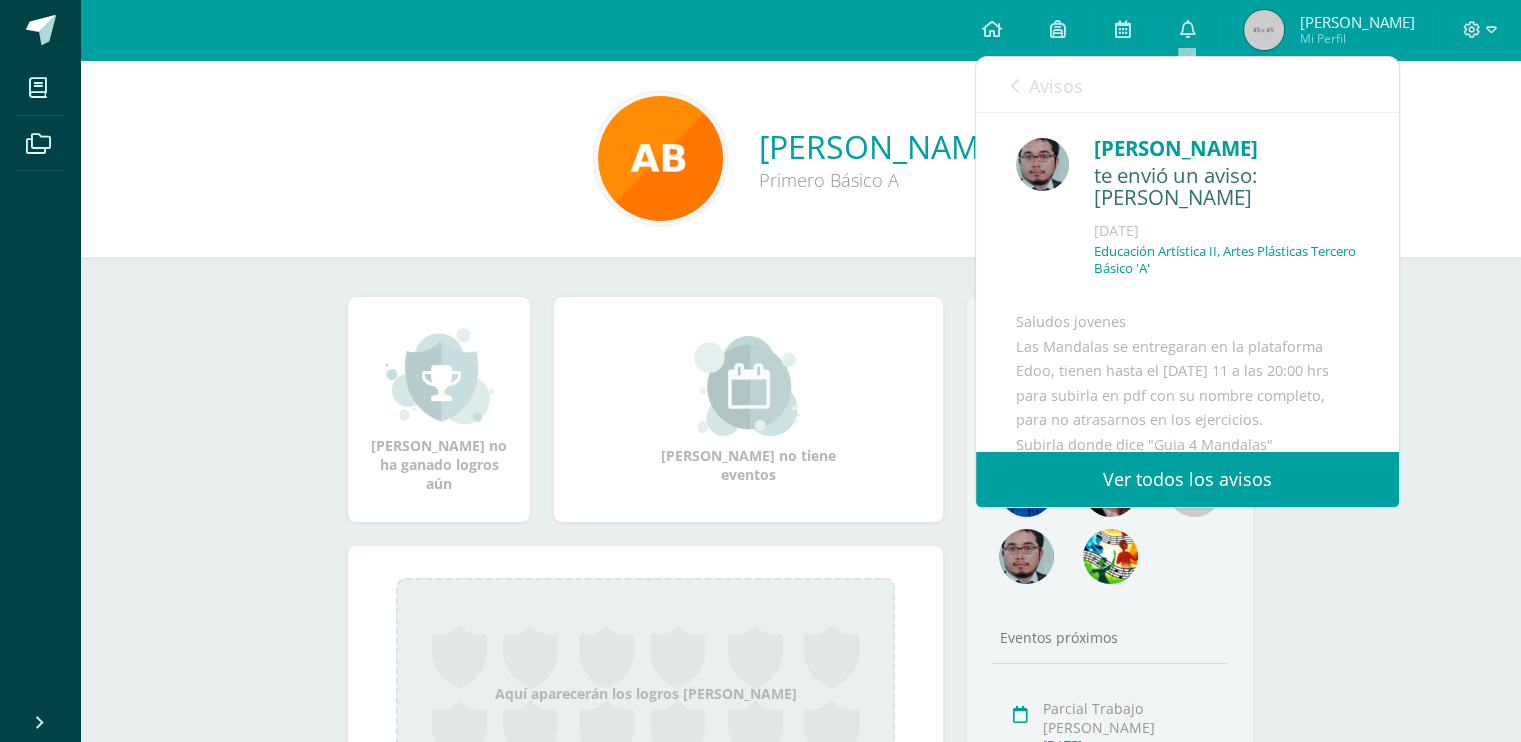 click on "Avisos" at bounding box center (1056, 86) 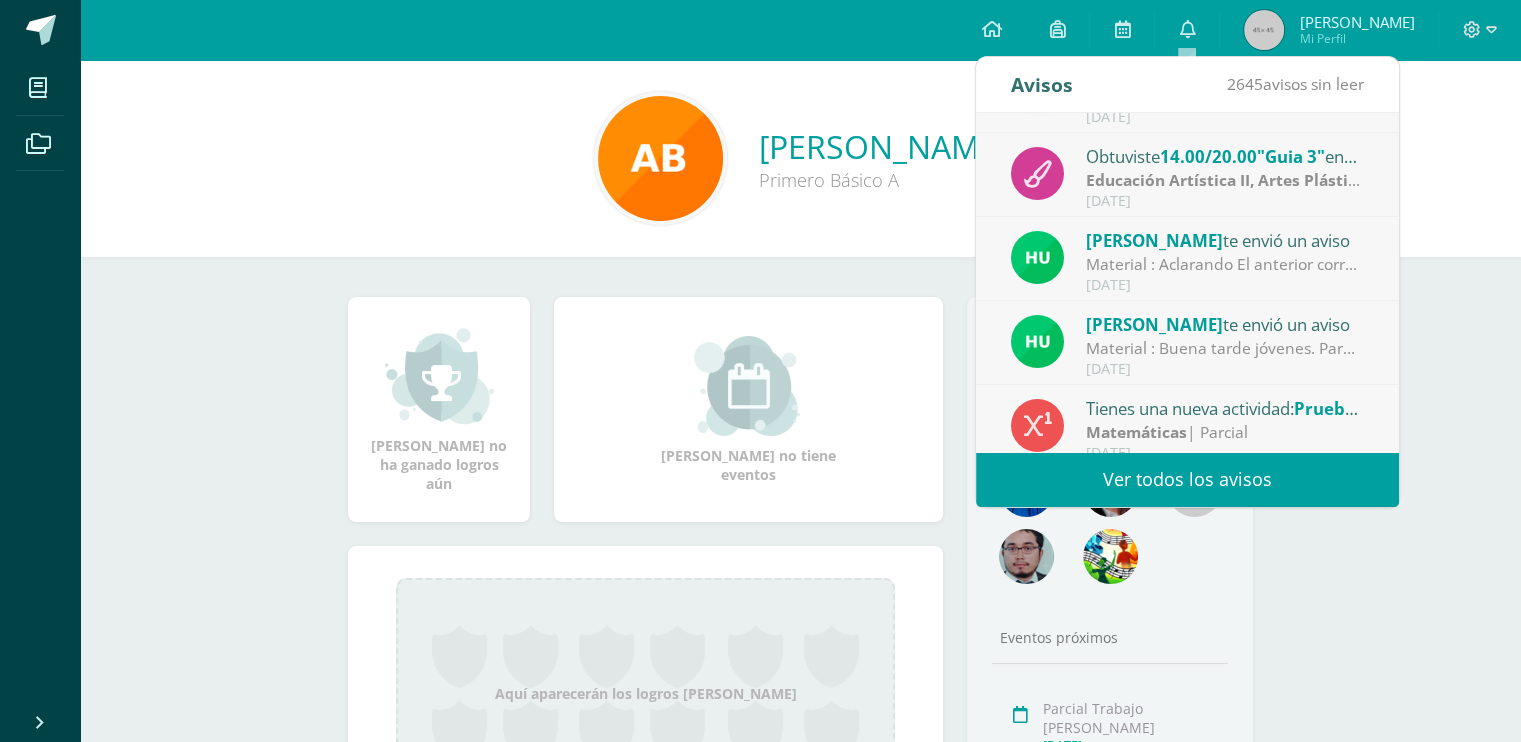 scroll, scrollTop: 151, scrollLeft: 0, axis: vertical 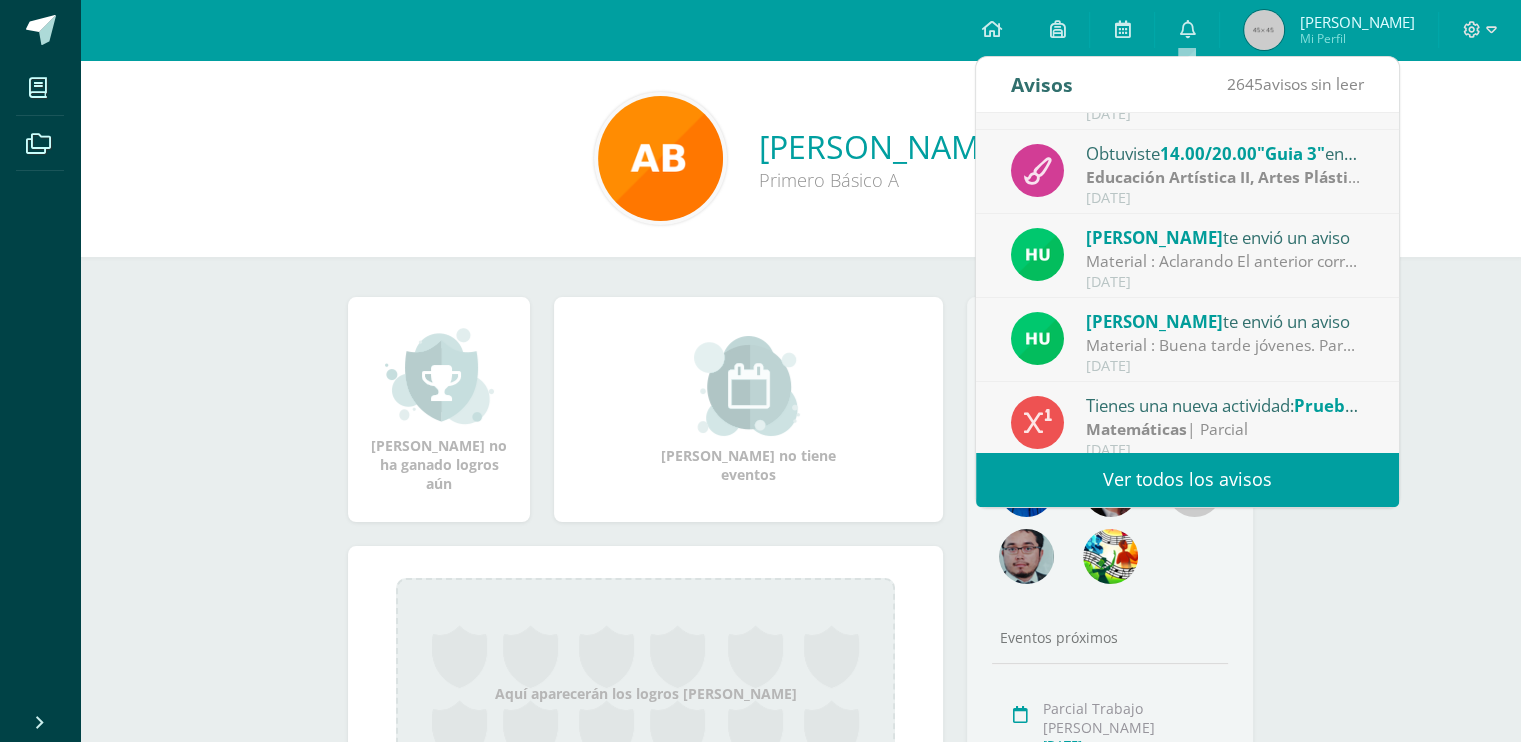 click on "Educación Artística II, Artes Plásticas" at bounding box center [1229, 177] 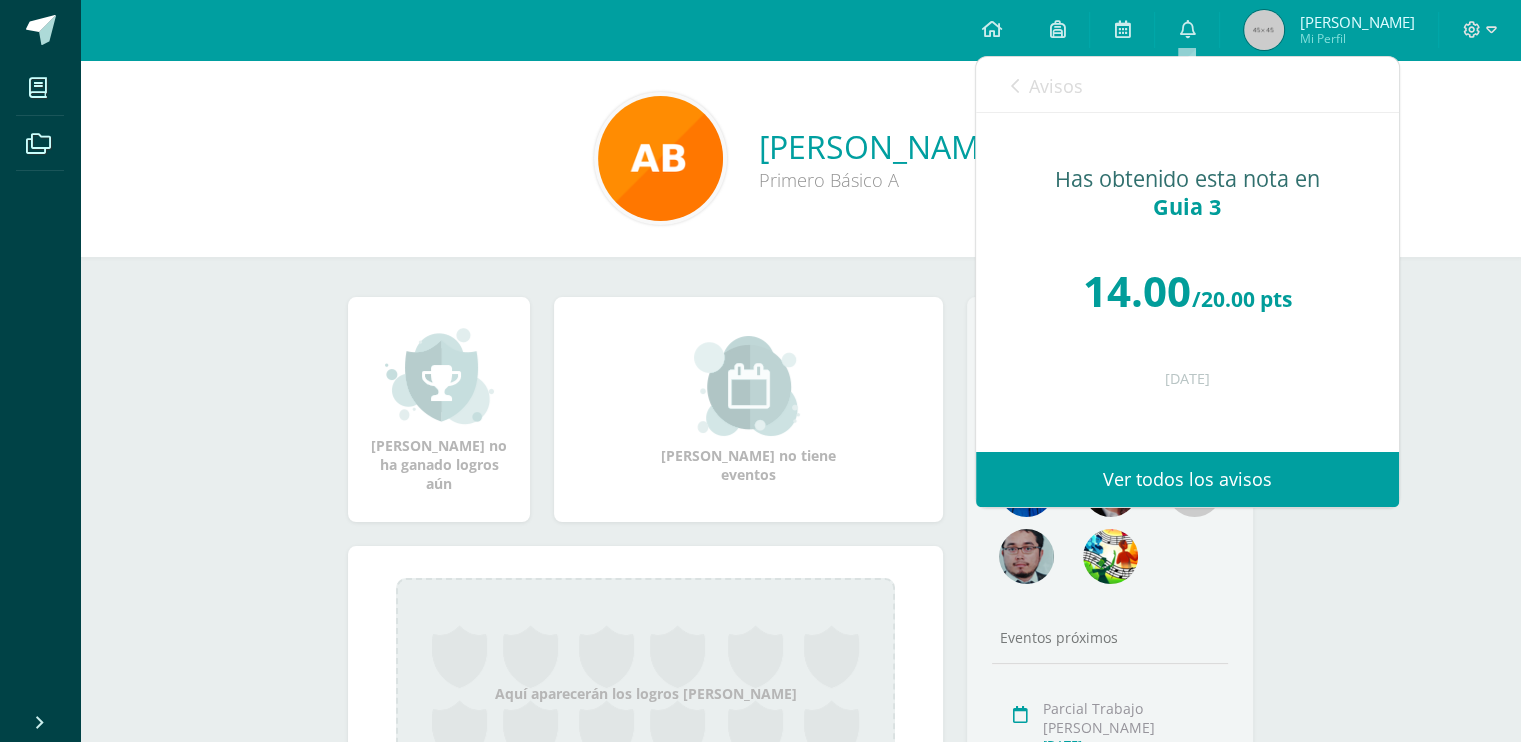 click on "Avisos" at bounding box center [1047, 85] 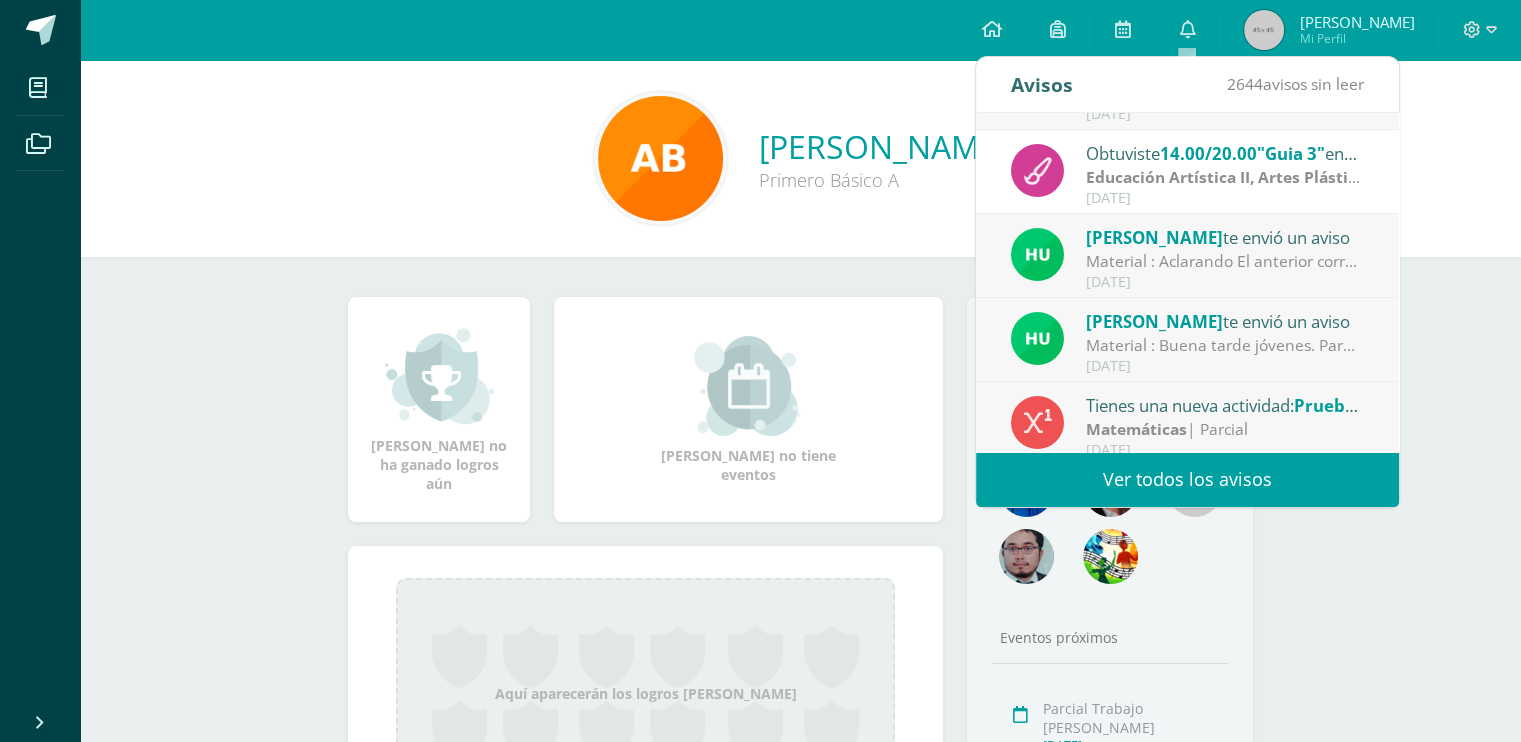 click on "Hugo Pirir  te envió un aviso" at bounding box center (1225, 237) 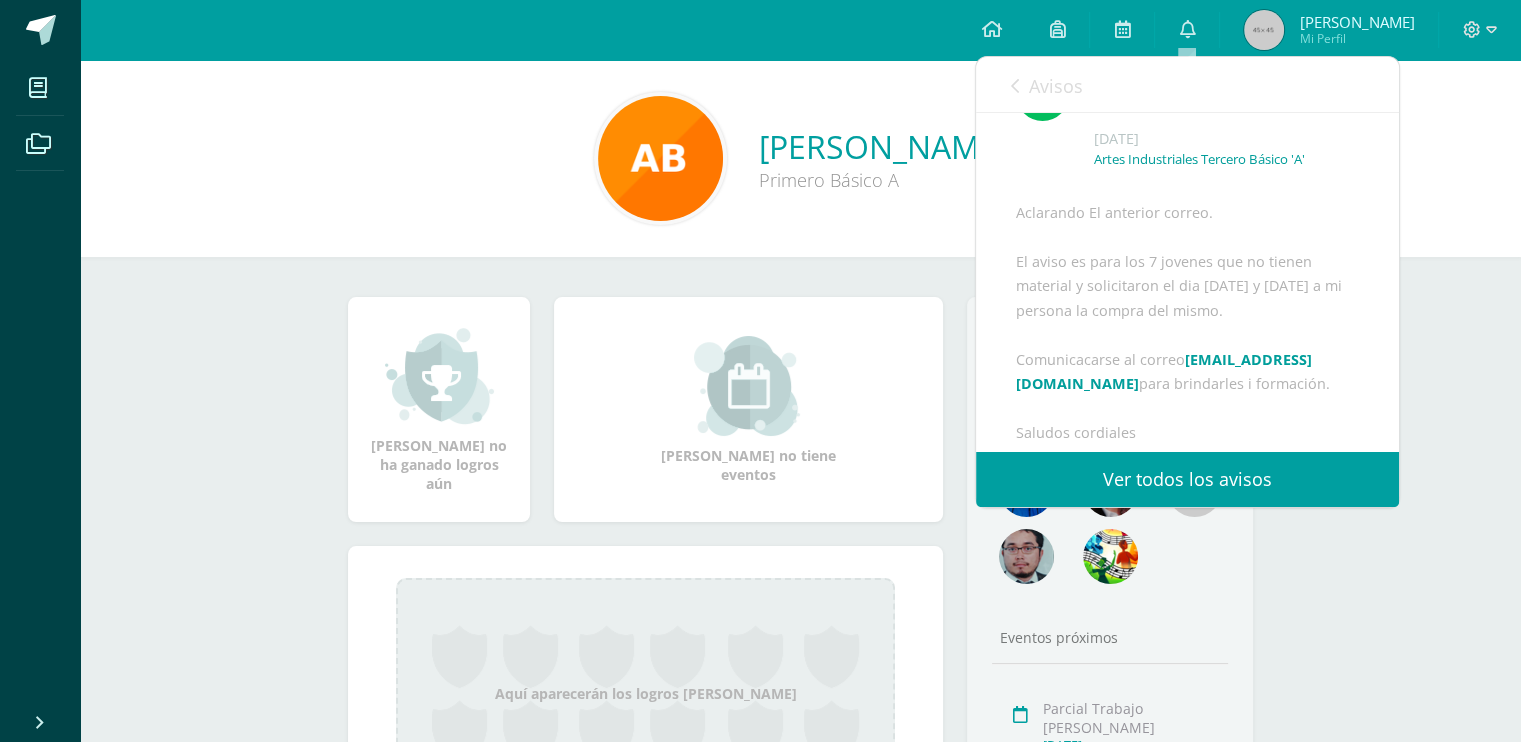 scroll, scrollTop: 0, scrollLeft: 0, axis: both 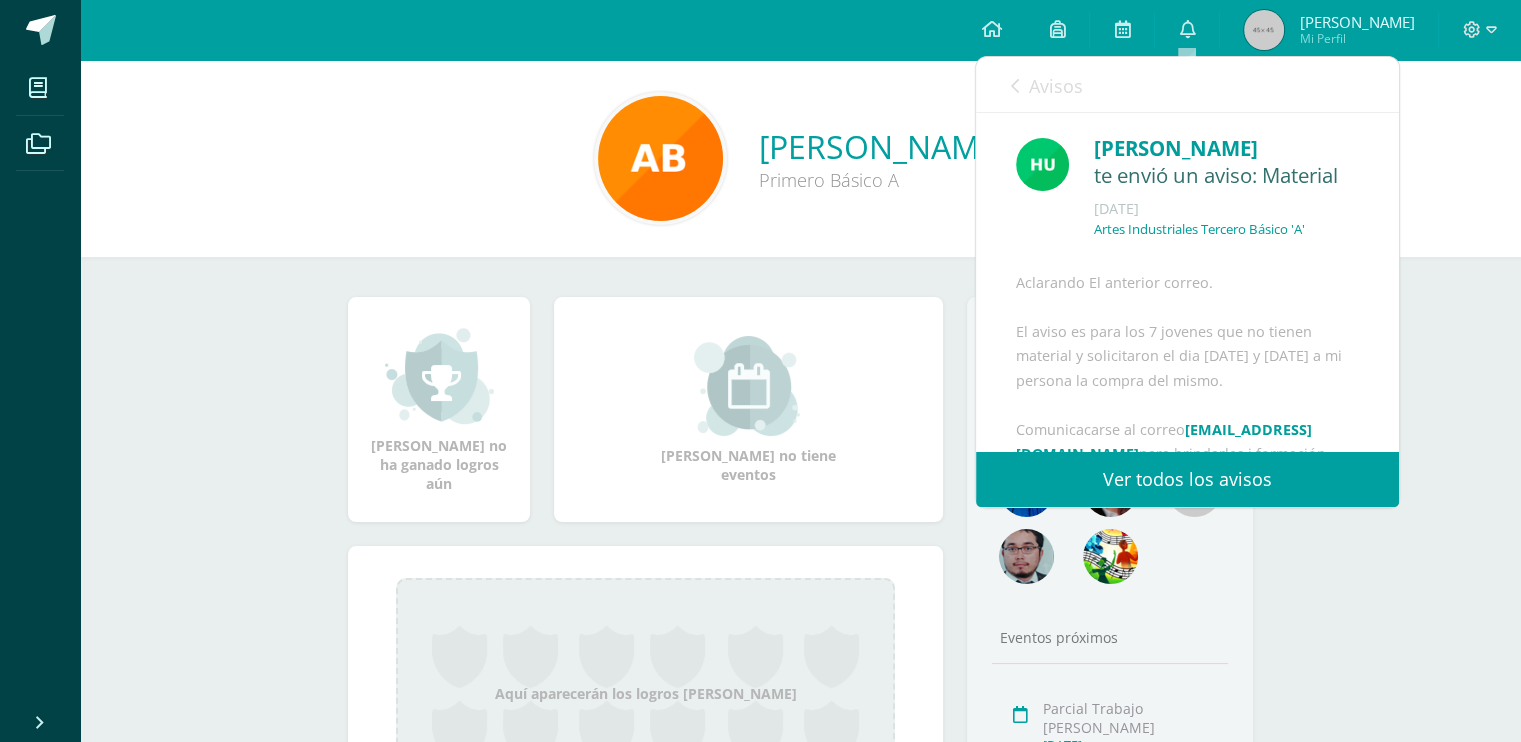 click on "Avisos" at bounding box center [1056, 86] 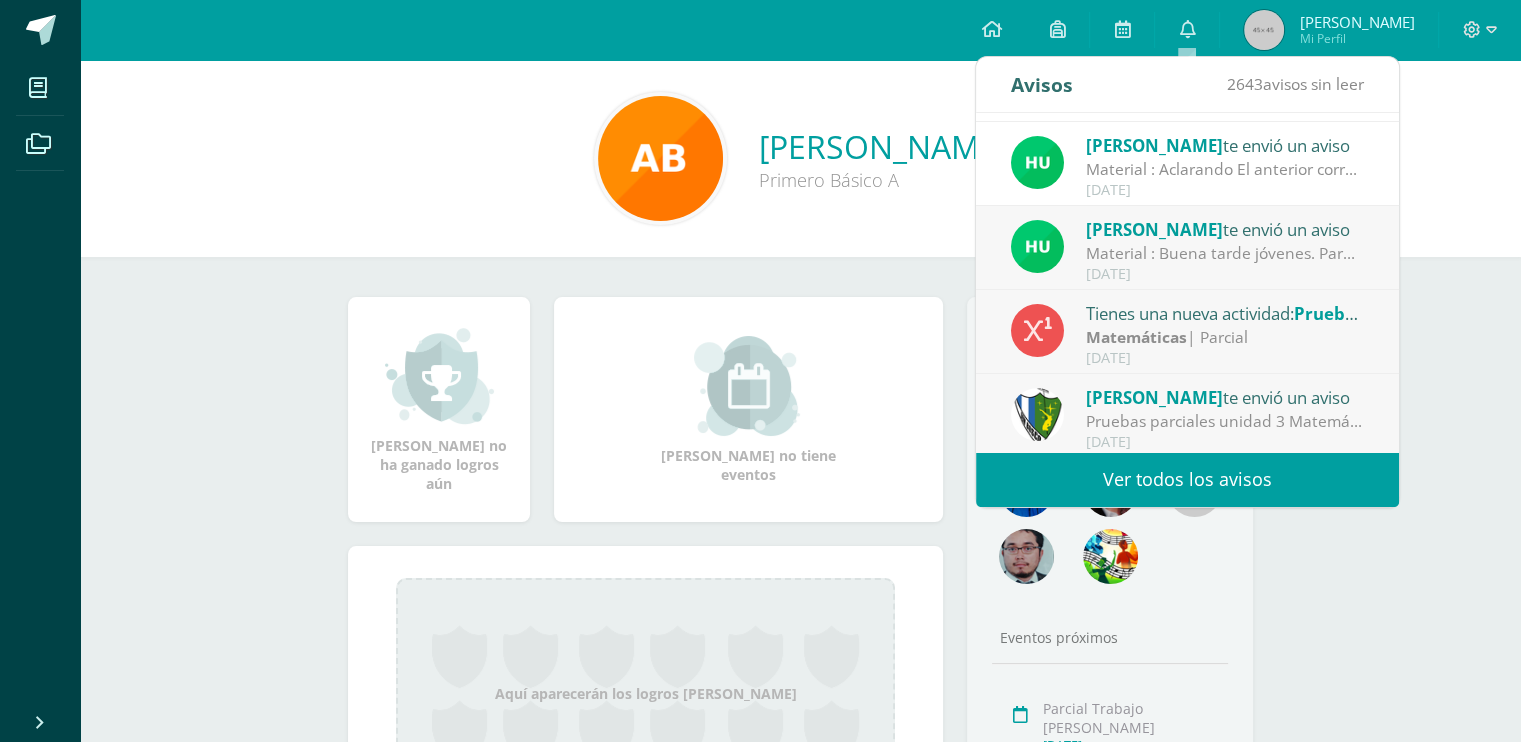 scroll, scrollTop: 266, scrollLeft: 0, axis: vertical 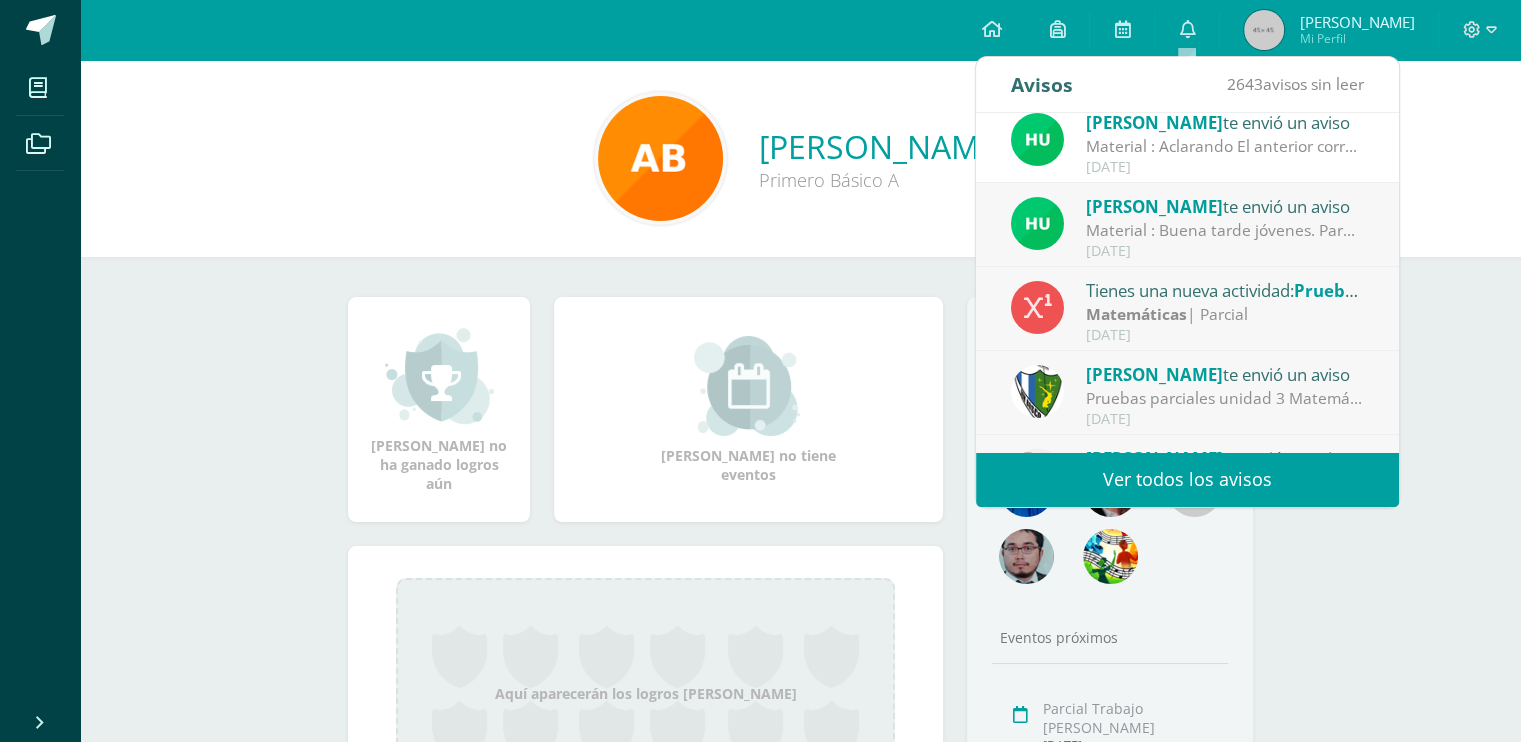 click on "Material :
Buena tarde jóvenes.
Para los 7 jóvenes que pidieron material para el proyecto, favor de comunicarse con mi persona por medio de correo, hpirir@donbosco.edu.gt. ya que tengo información que brindarles.
Colocar su nombre, y sección.
Saludos cordiales." at bounding box center (1225, 230) 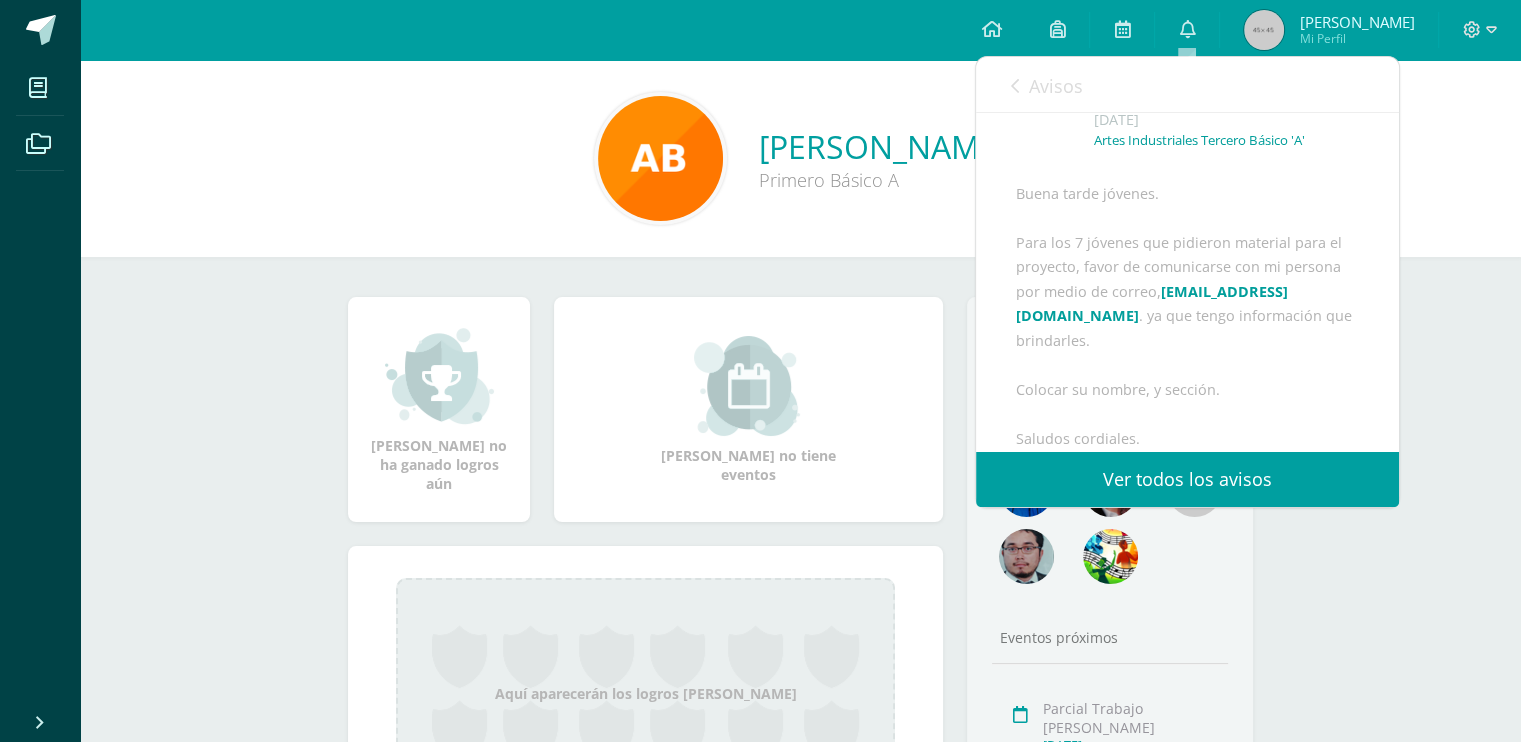 scroll, scrollTop: 59, scrollLeft: 0, axis: vertical 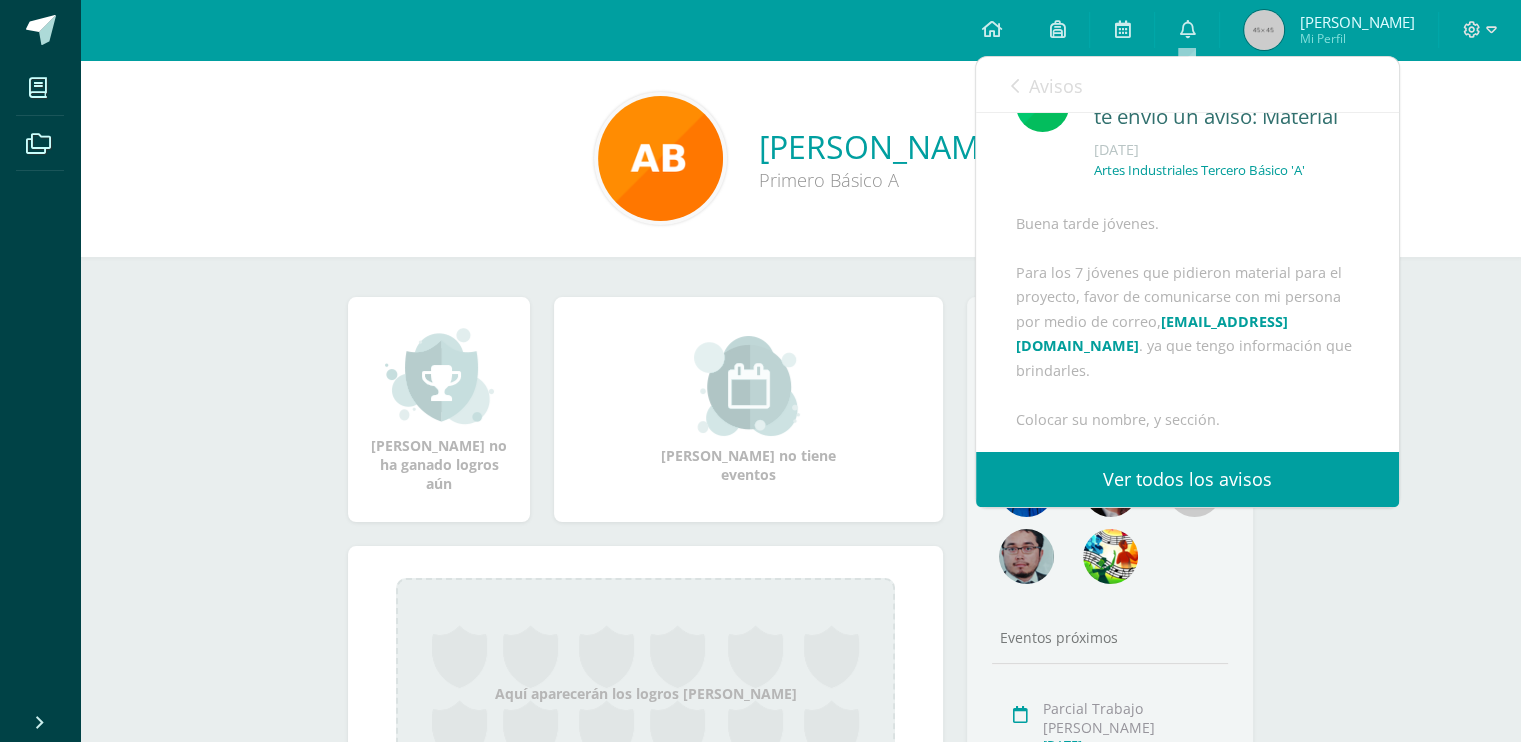 click on "Avisos" at bounding box center (1056, 86) 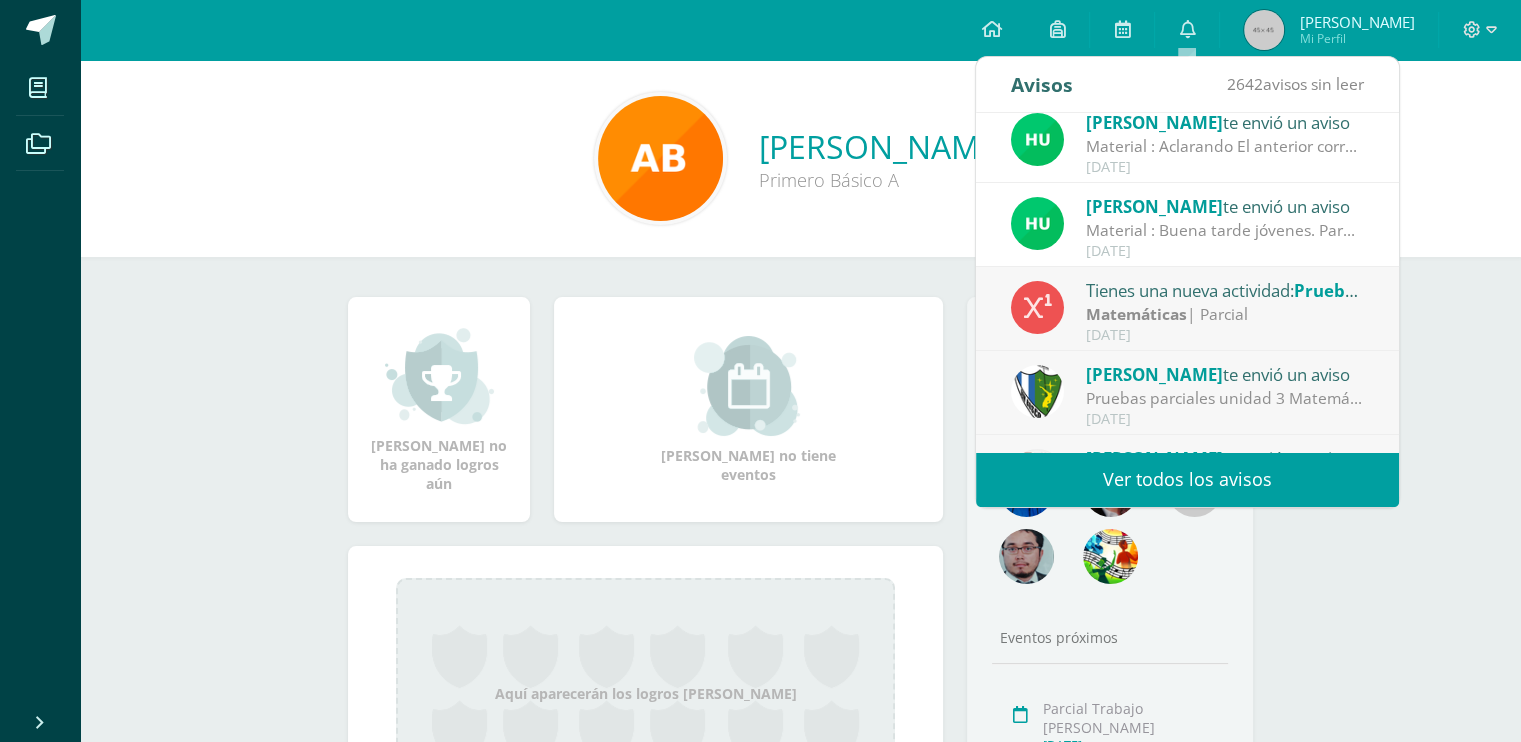 scroll, scrollTop: 332, scrollLeft: 0, axis: vertical 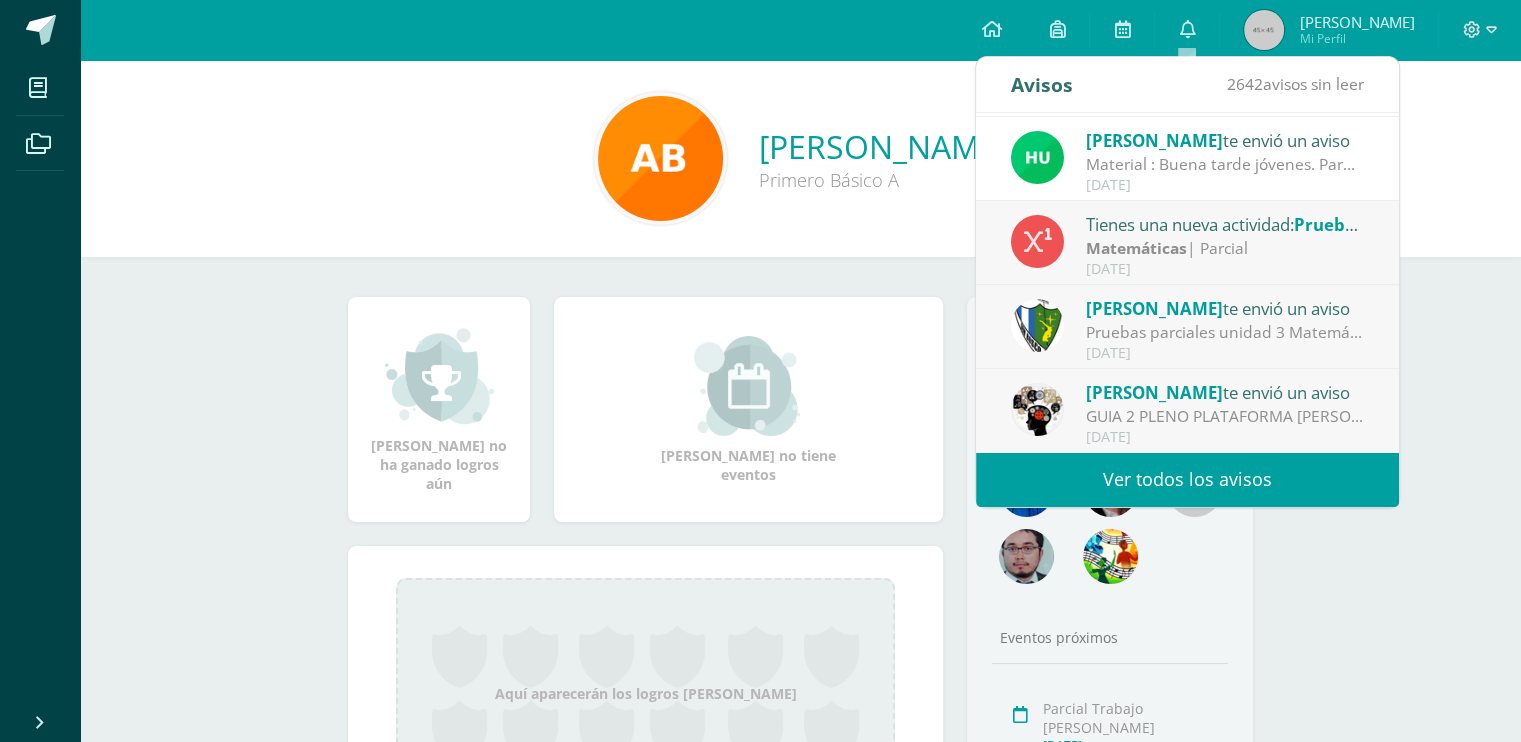 click on "GUIA 2 PLENO PLATAFORMA [PERSON_NAME]:
Buenos días estimados estudiantes, les informo que la plataforma pleno según las fechas planificadas ya se encuentra habilitada.
Para la realización de comprobación se les recomienda lo siguiente;
1. Pleno  no tiene tiempo de respuesta en las preguntas, lean los incisos antes de contestar.
2. Al terminar su prueba no olviden dar finalizar para enviar.
3. La plataforma estará habilitada del [DATE] al [DATE].
4. Son dos comprobaciones lecciones 2 y 3." at bounding box center (1225, 416) 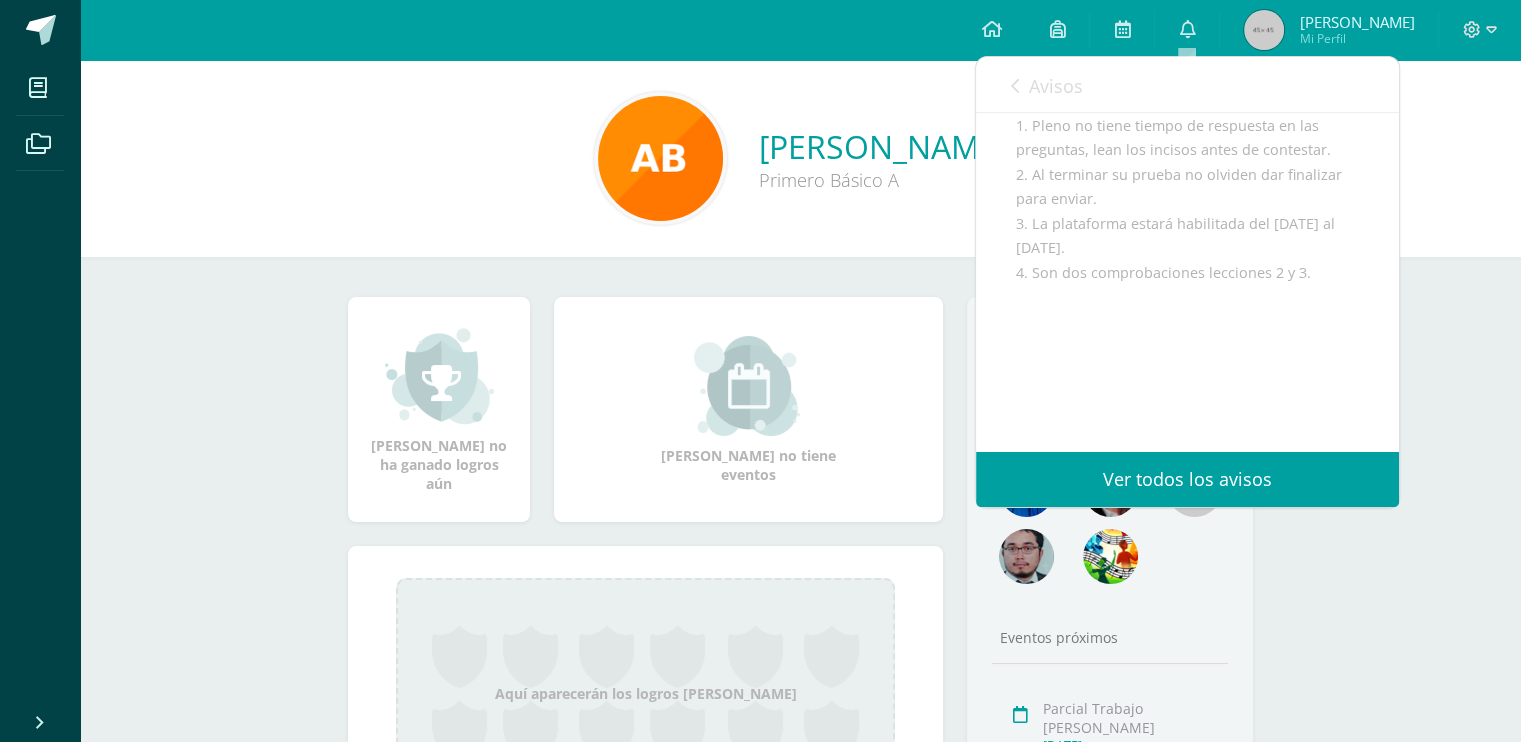 scroll, scrollTop: 331, scrollLeft: 0, axis: vertical 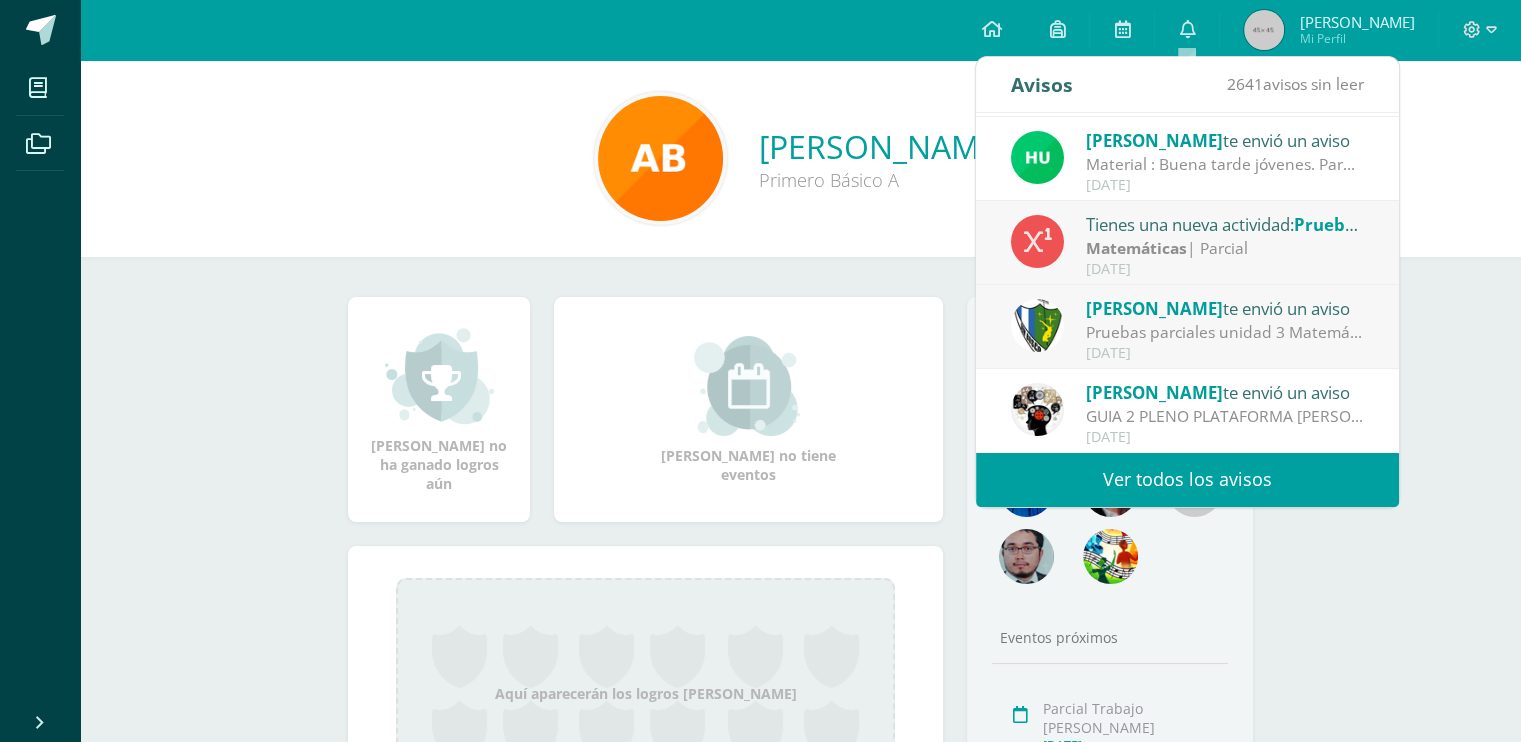 click on "Ver todos los avisos" at bounding box center [1187, 479] 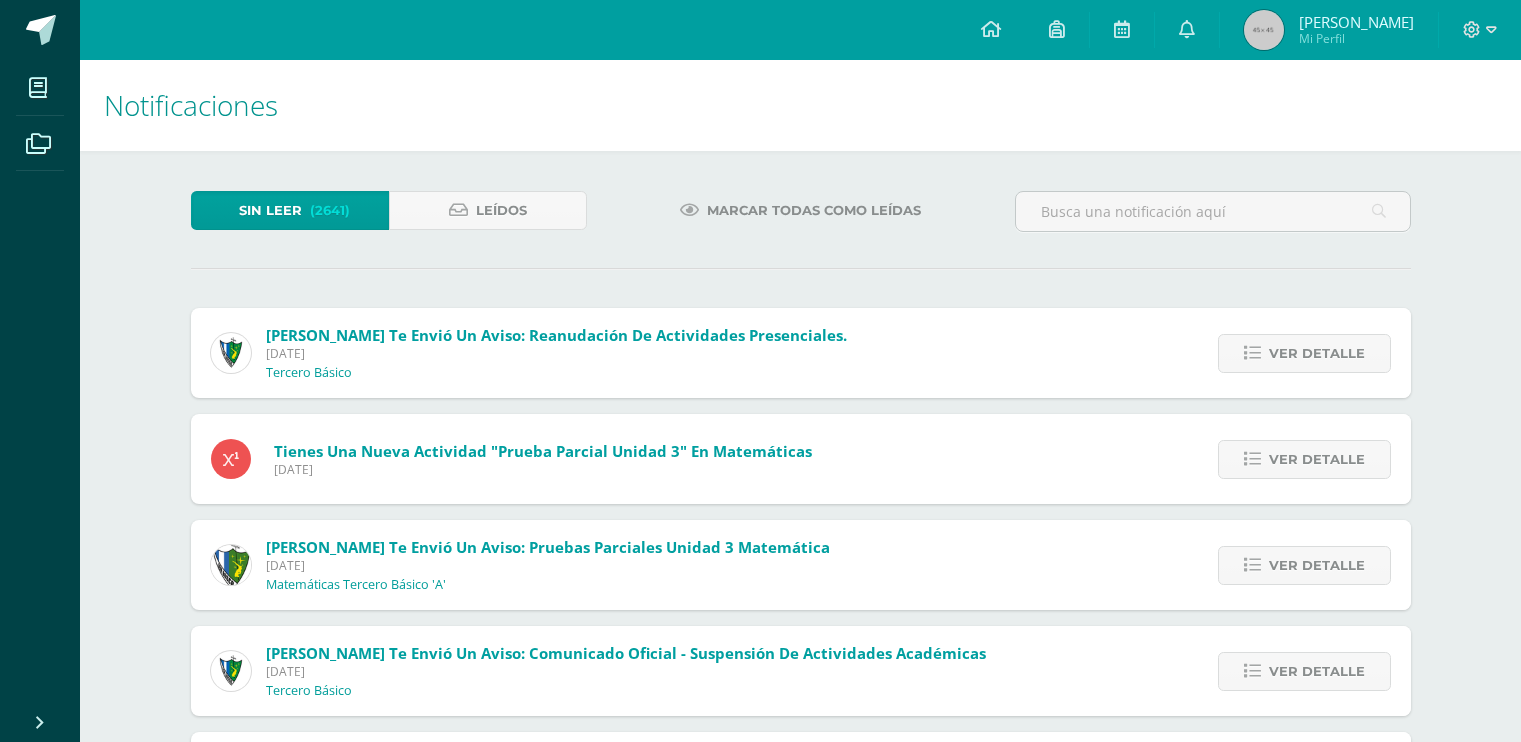 scroll, scrollTop: 0, scrollLeft: 0, axis: both 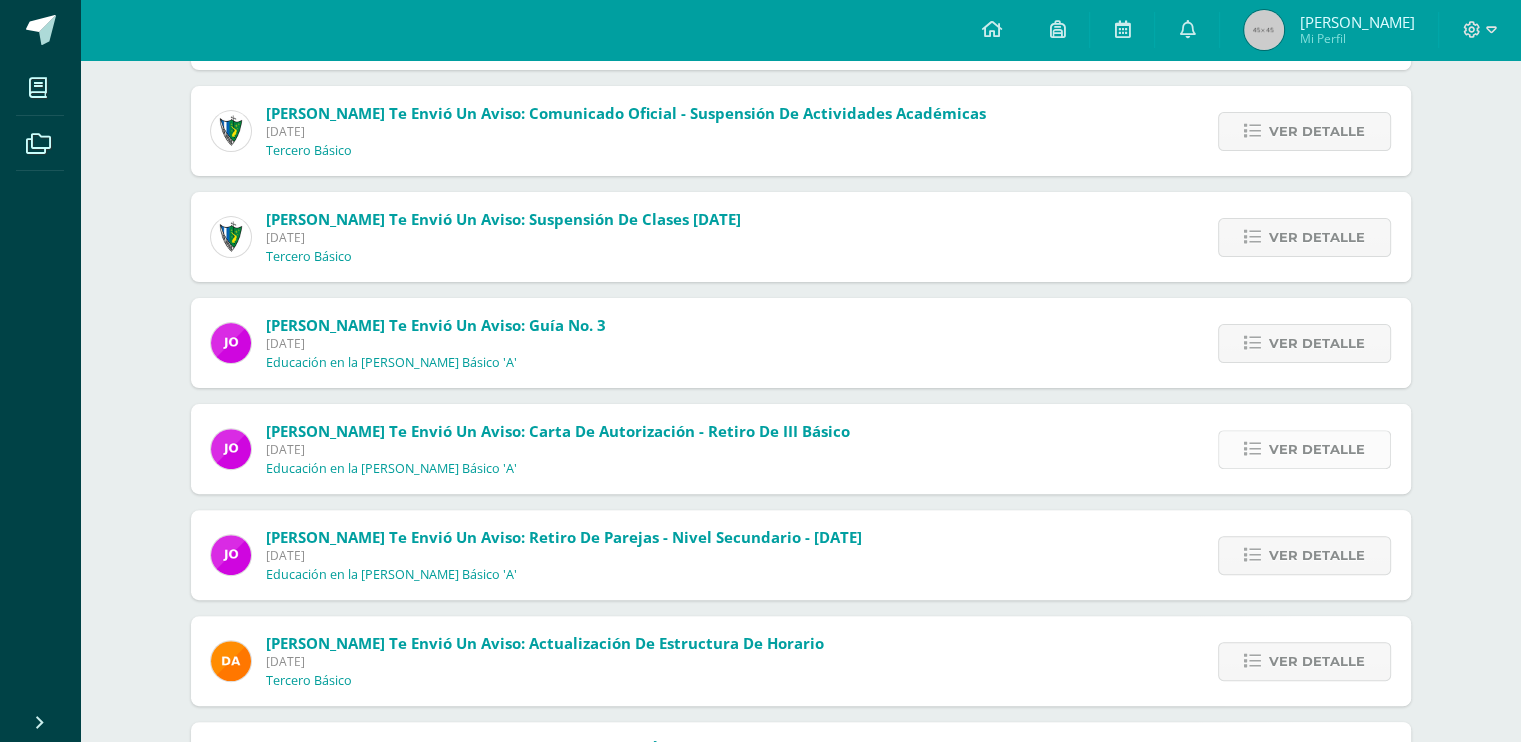 click on "Ver detalle" at bounding box center (1317, 449) 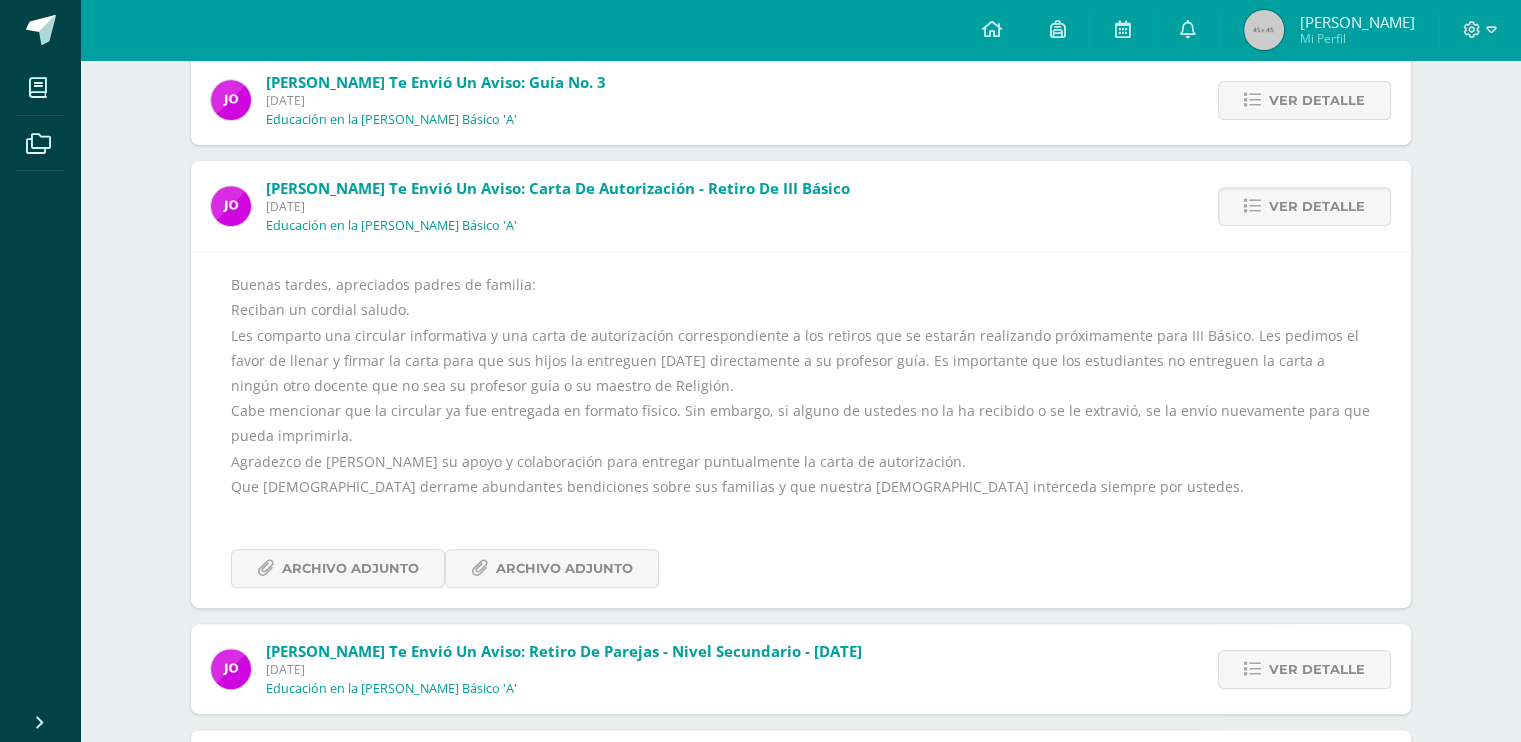 scroll, scrollTop: 784, scrollLeft: 0, axis: vertical 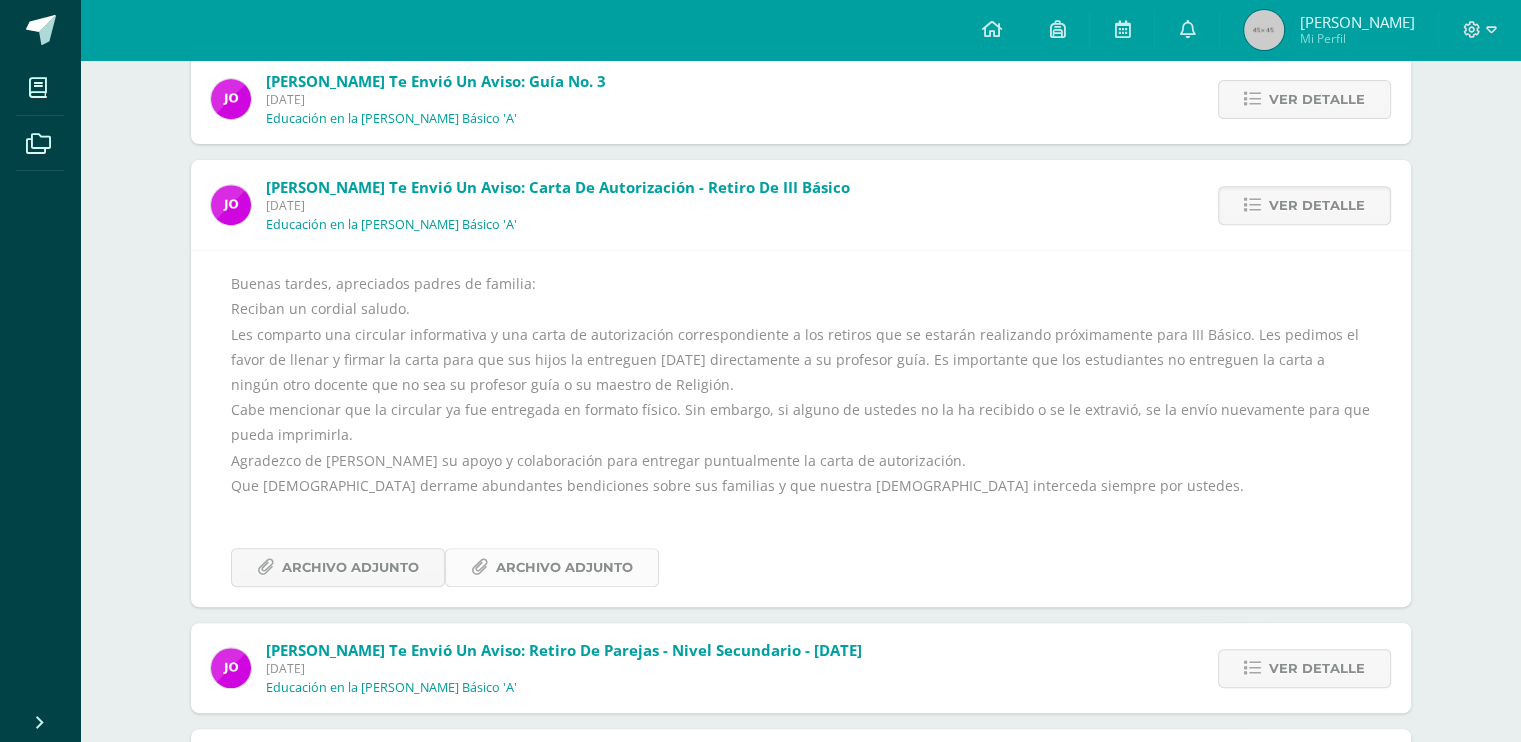 click on "Archivo Adjunto" at bounding box center [564, 567] 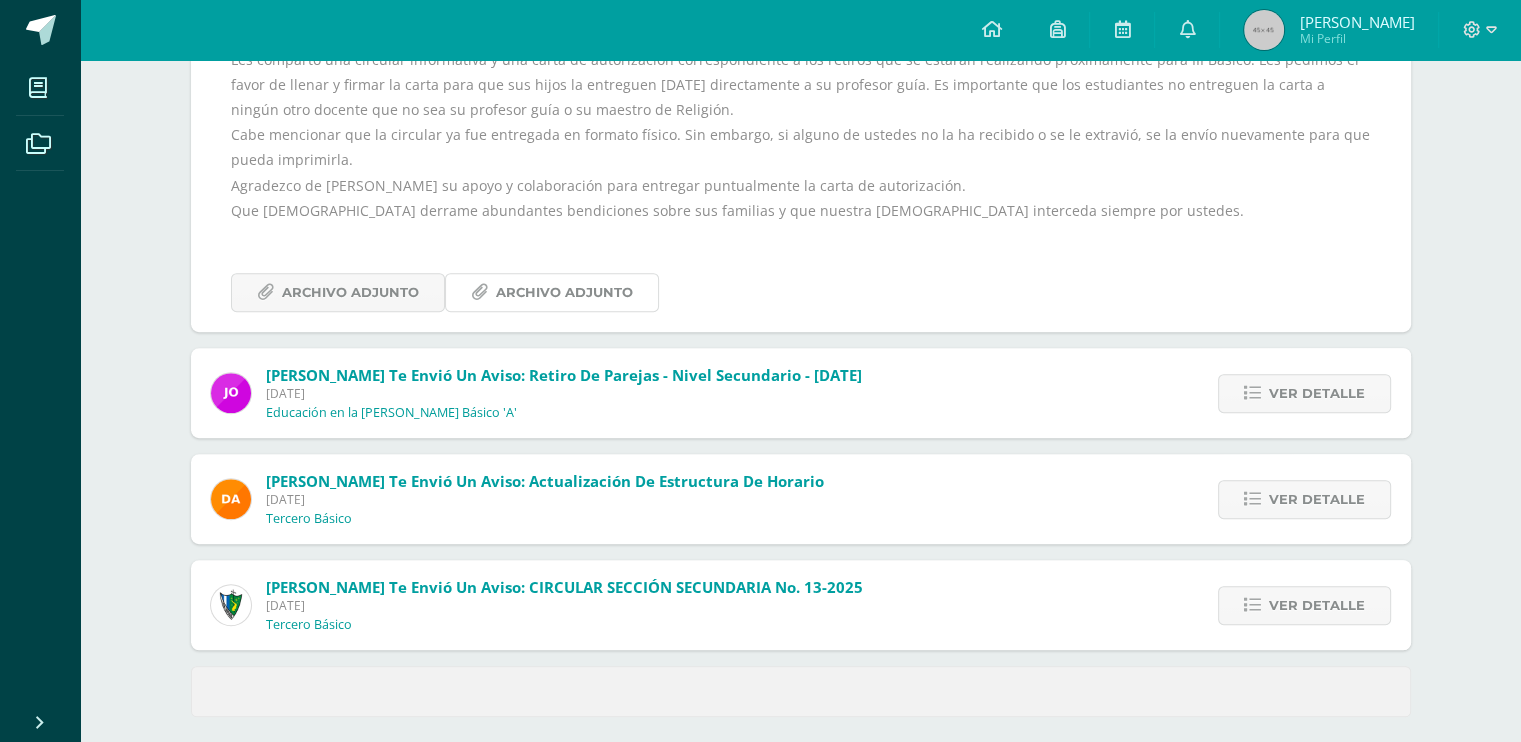 scroll, scrollTop: 1060, scrollLeft: 0, axis: vertical 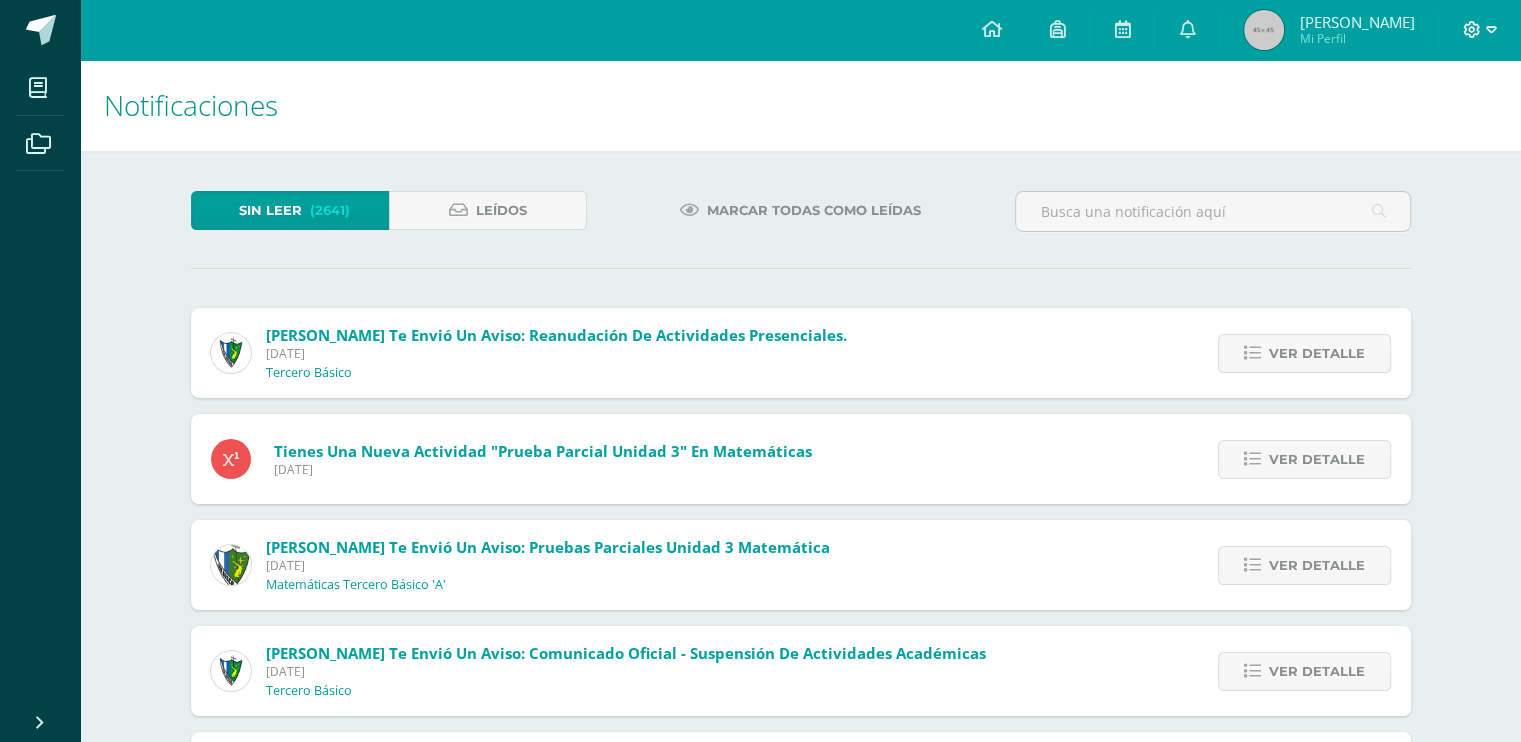 click at bounding box center [1480, 30] 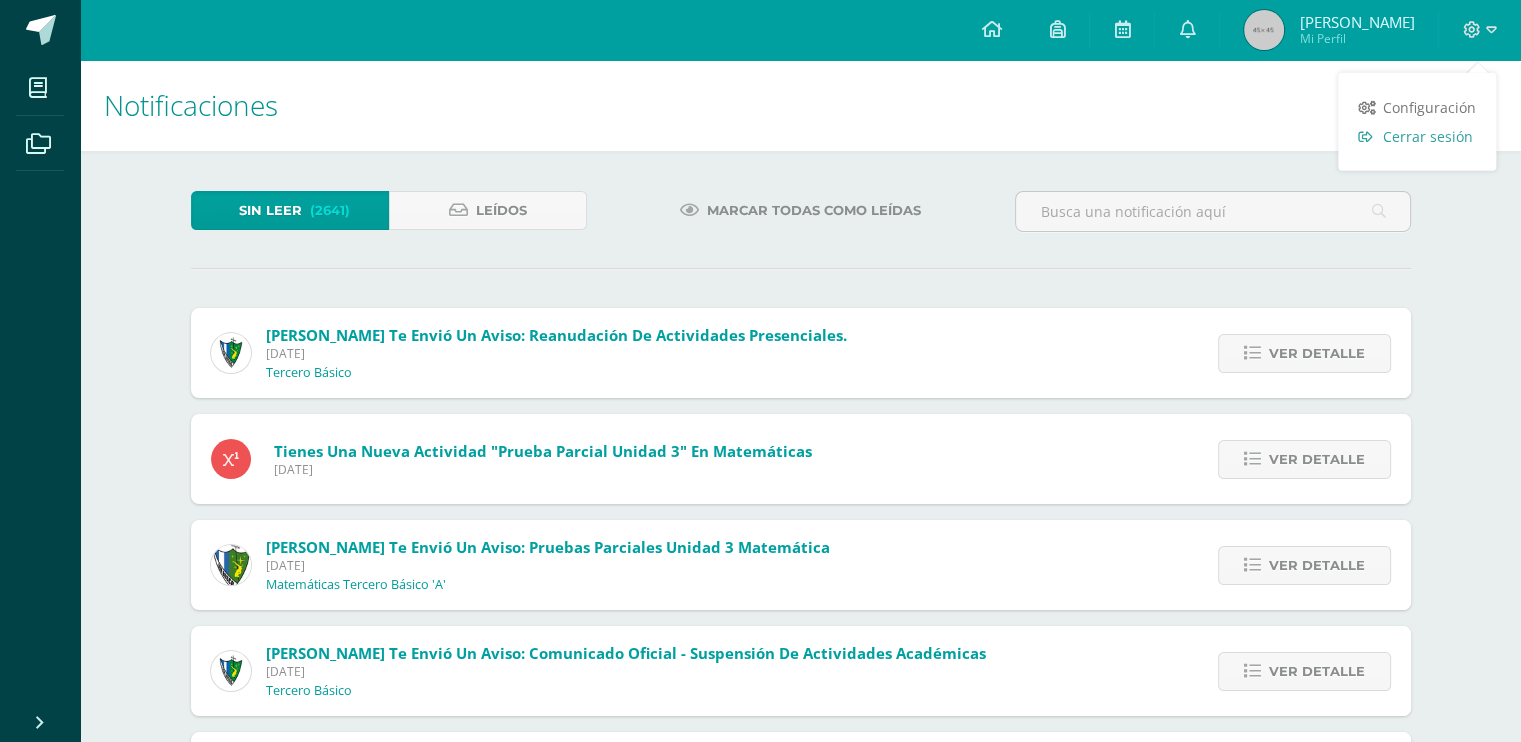 click on "Cerrar sesión" at bounding box center [1428, 136] 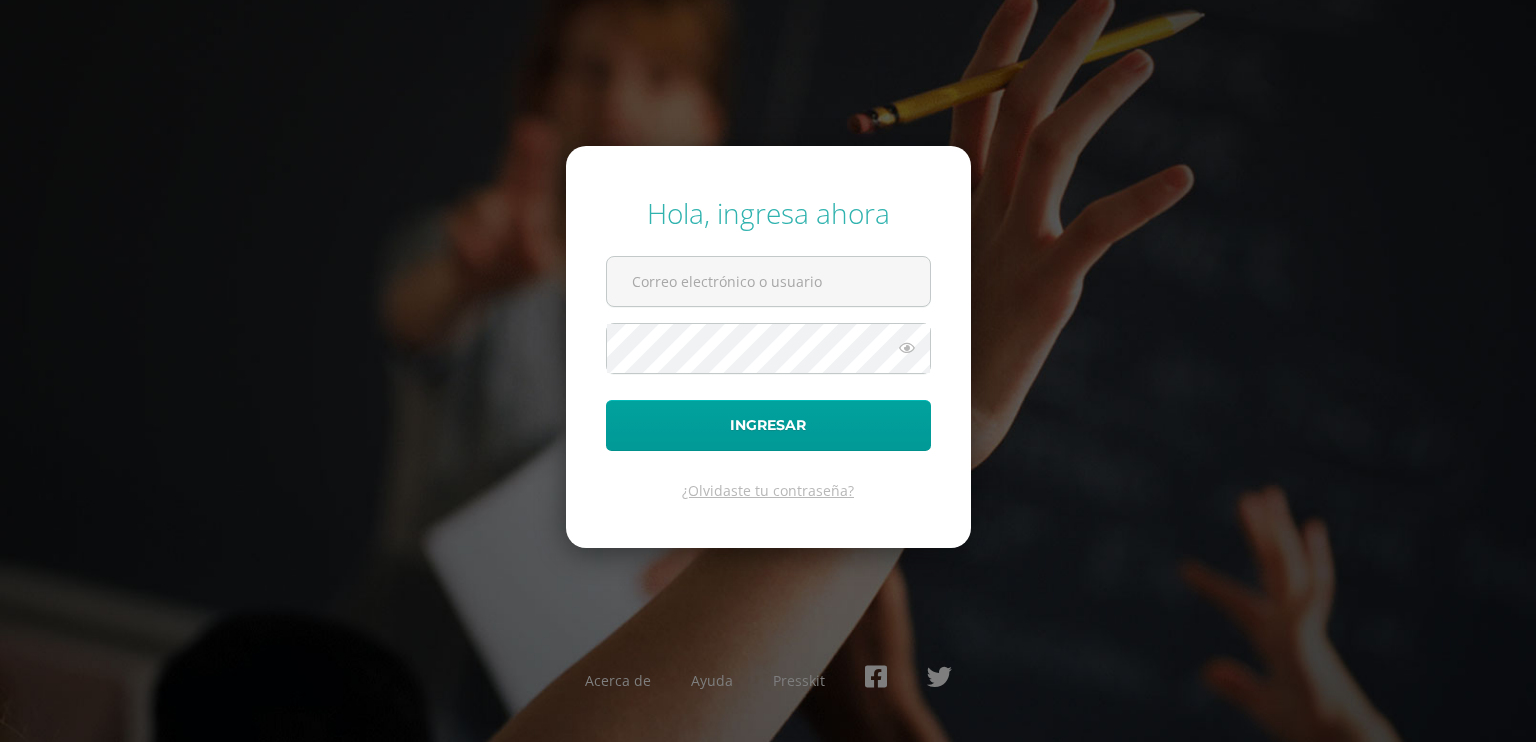 scroll, scrollTop: 0, scrollLeft: 0, axis: both 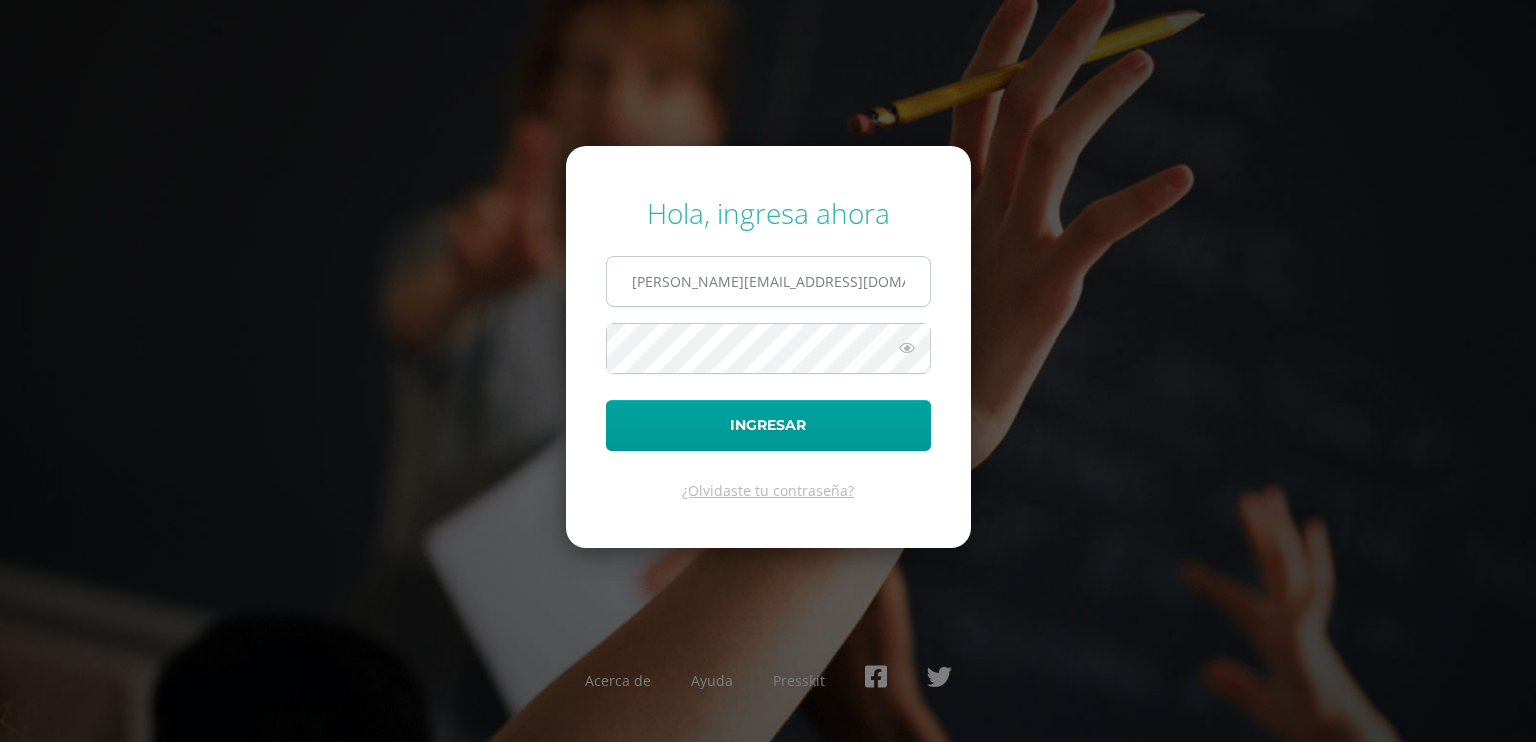 click on "d.berganza.5ddb@gmail.com" at bounding box center (768, 281) 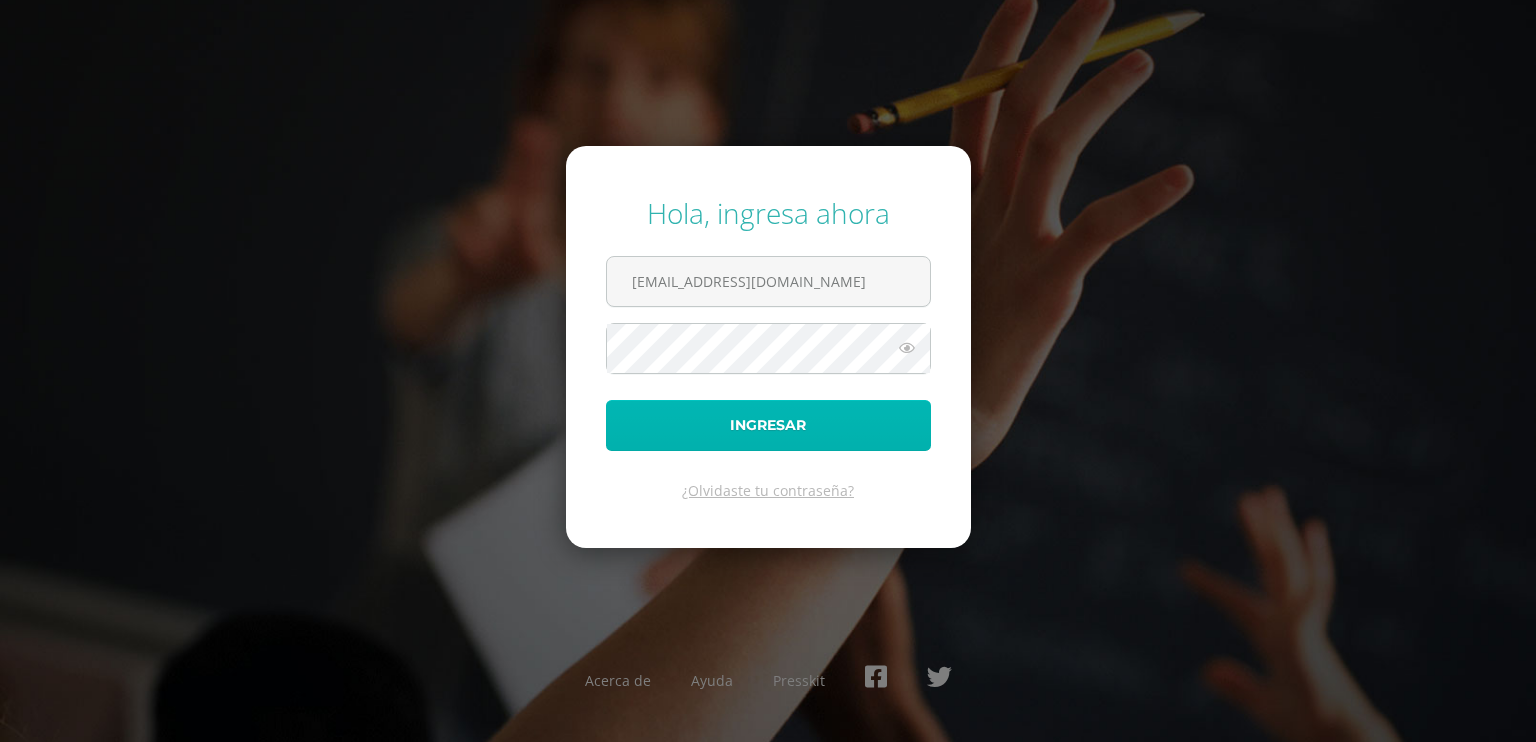 click on "Ingresar" at bounding box center (768, 425) 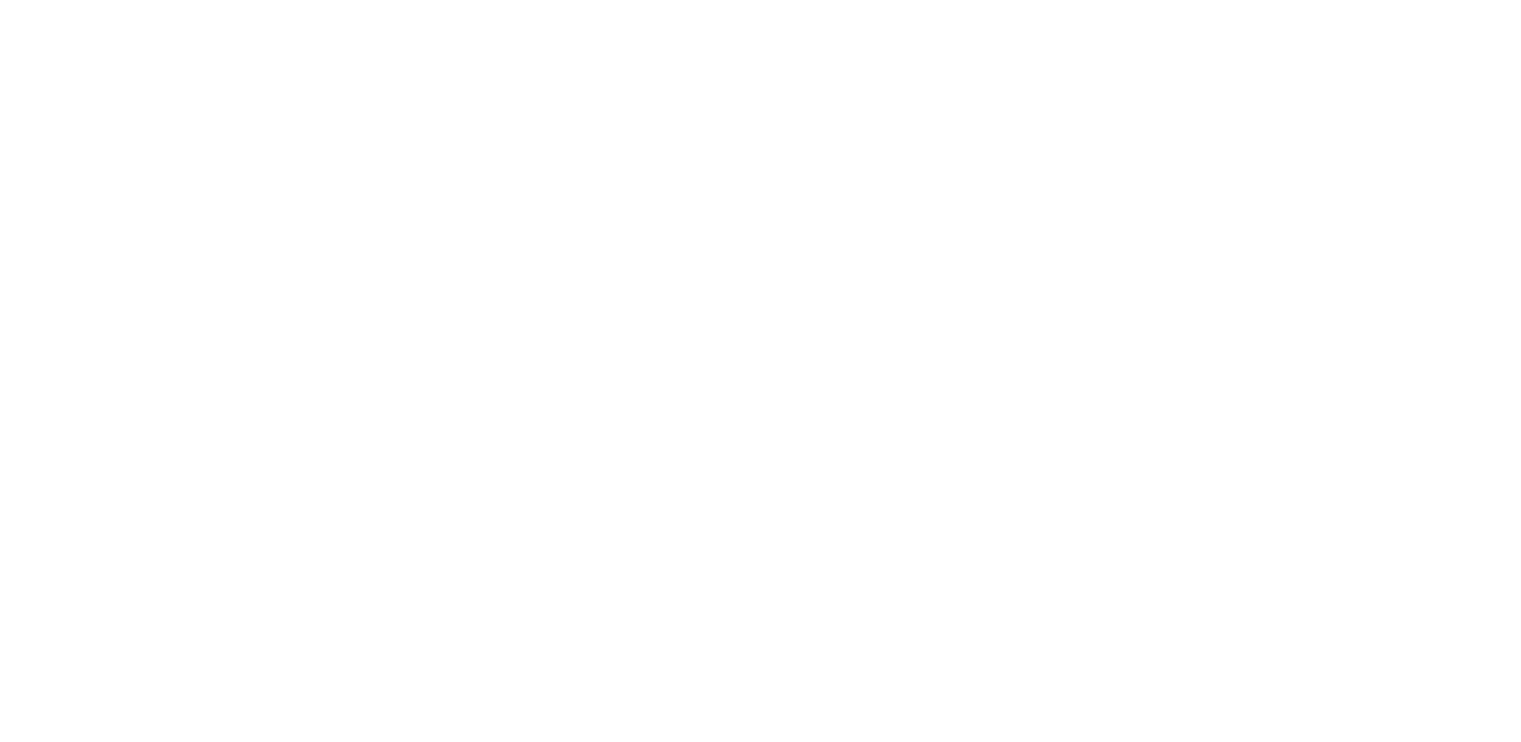 scroll, scrollTop: 0, scrollLeft: 0, axis: both 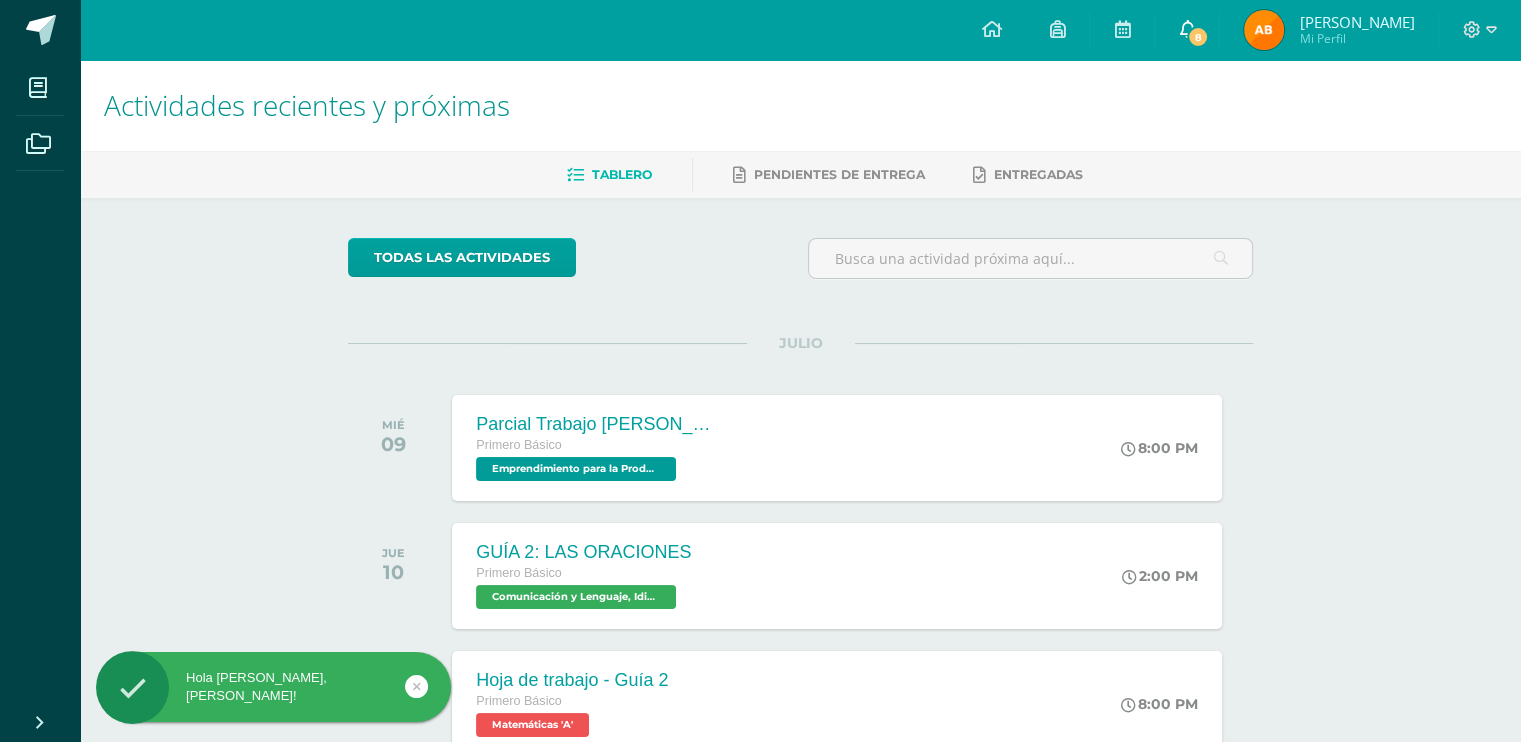 click on "8" at bounding box center [1198, 37] 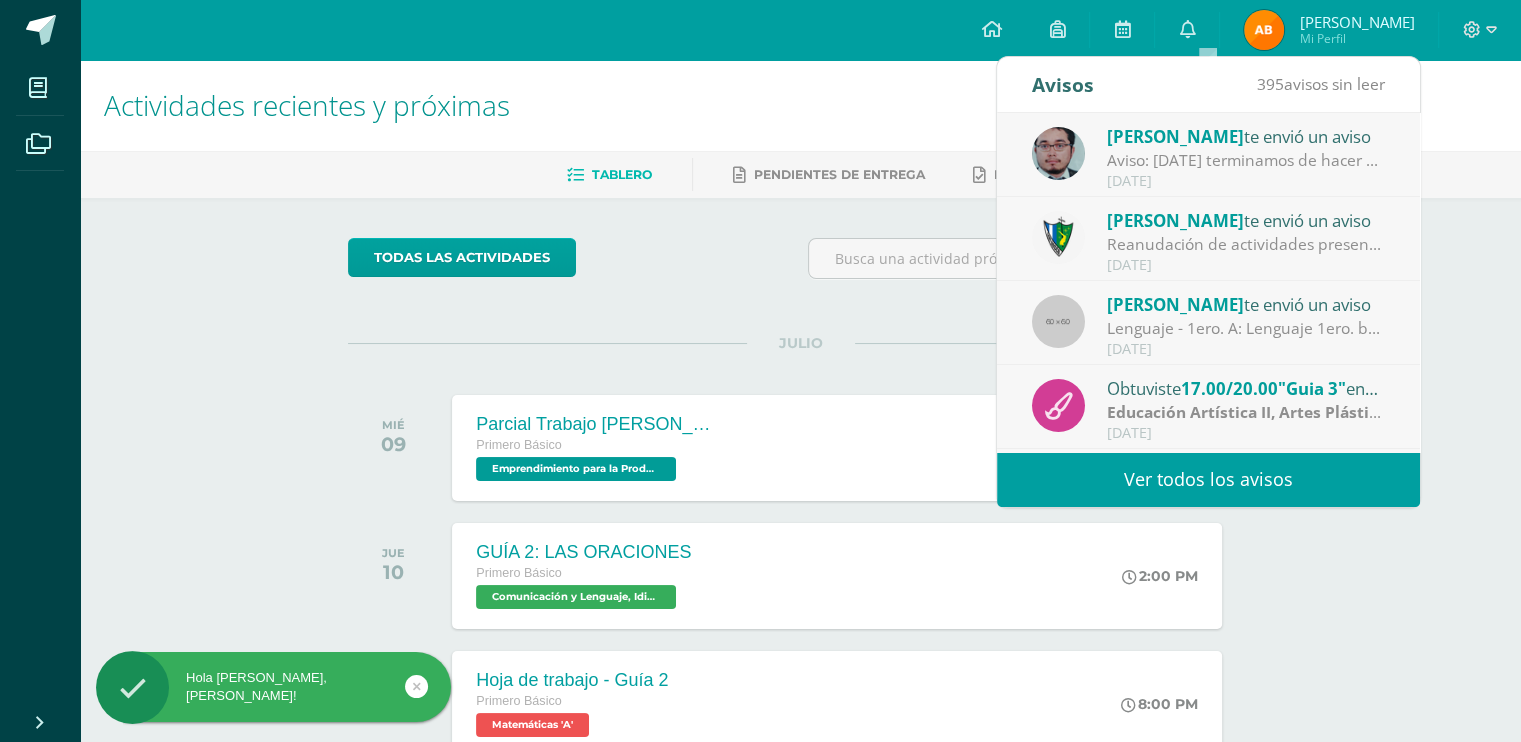 click on "Aviso:
[DATE] terminamos de hacer nuestros triangulos
Favor llevar su formato" at bounding box center (1246, 160) 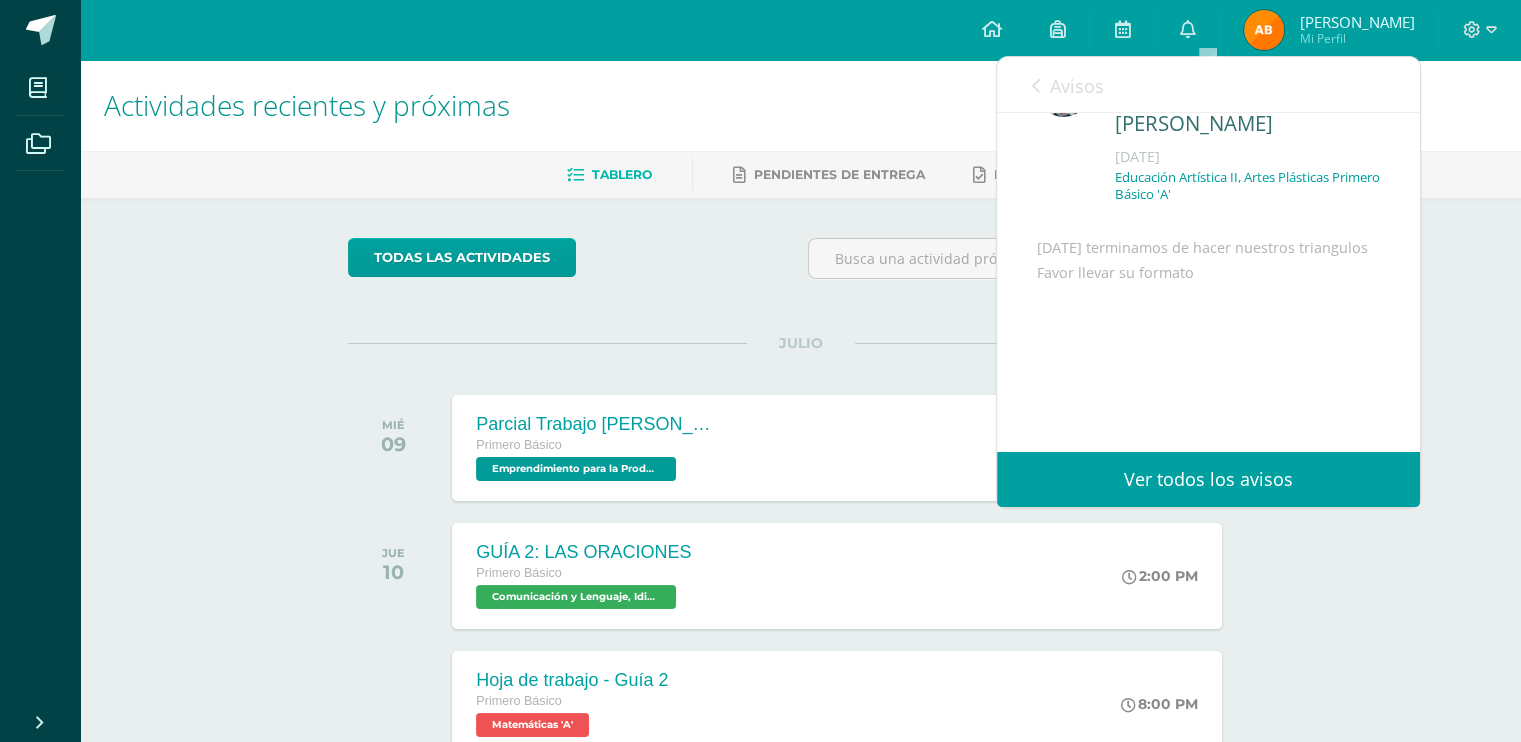scroll, scrollTop: 0, scrollLeft: 0, axis: both 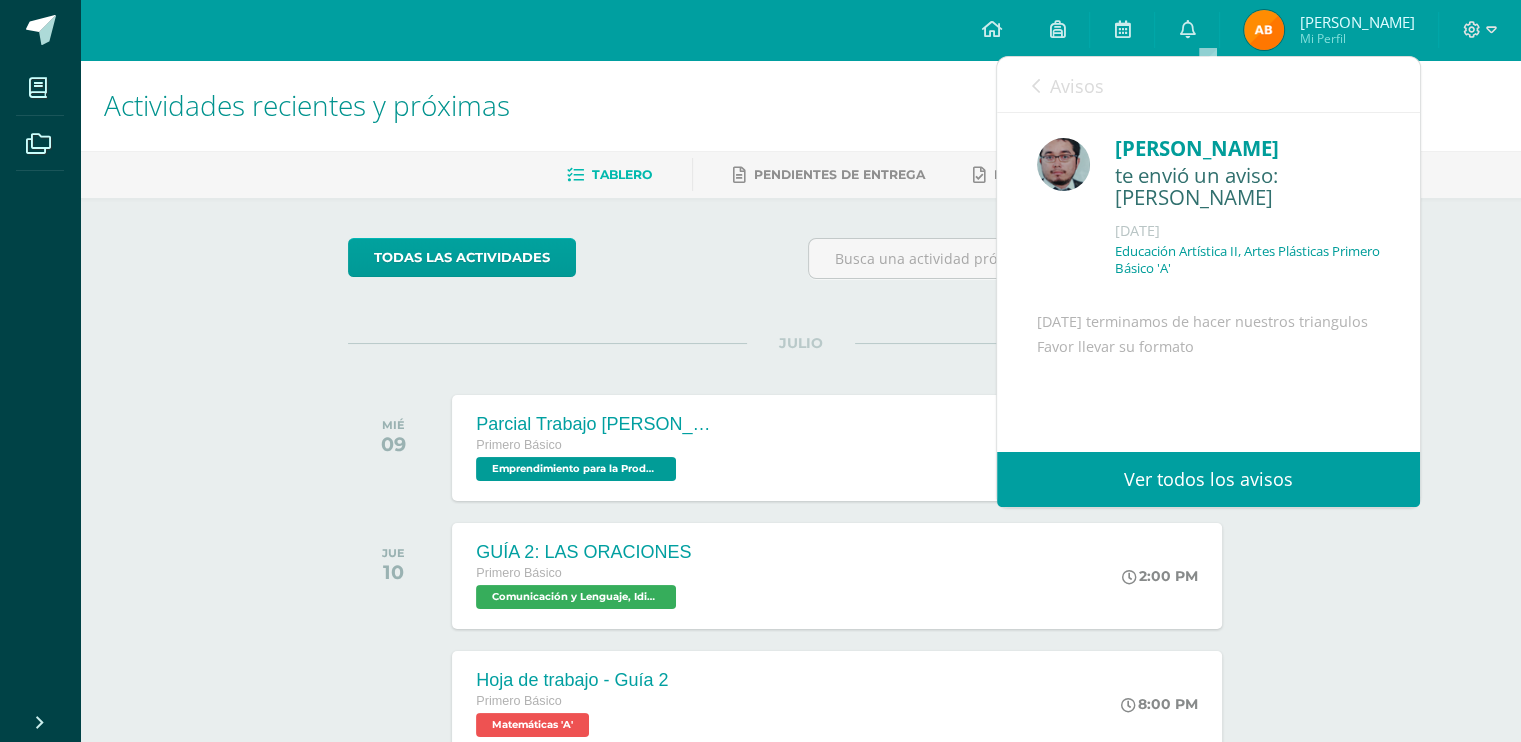 click on "Avisos" at bounding box center [1077, 86] 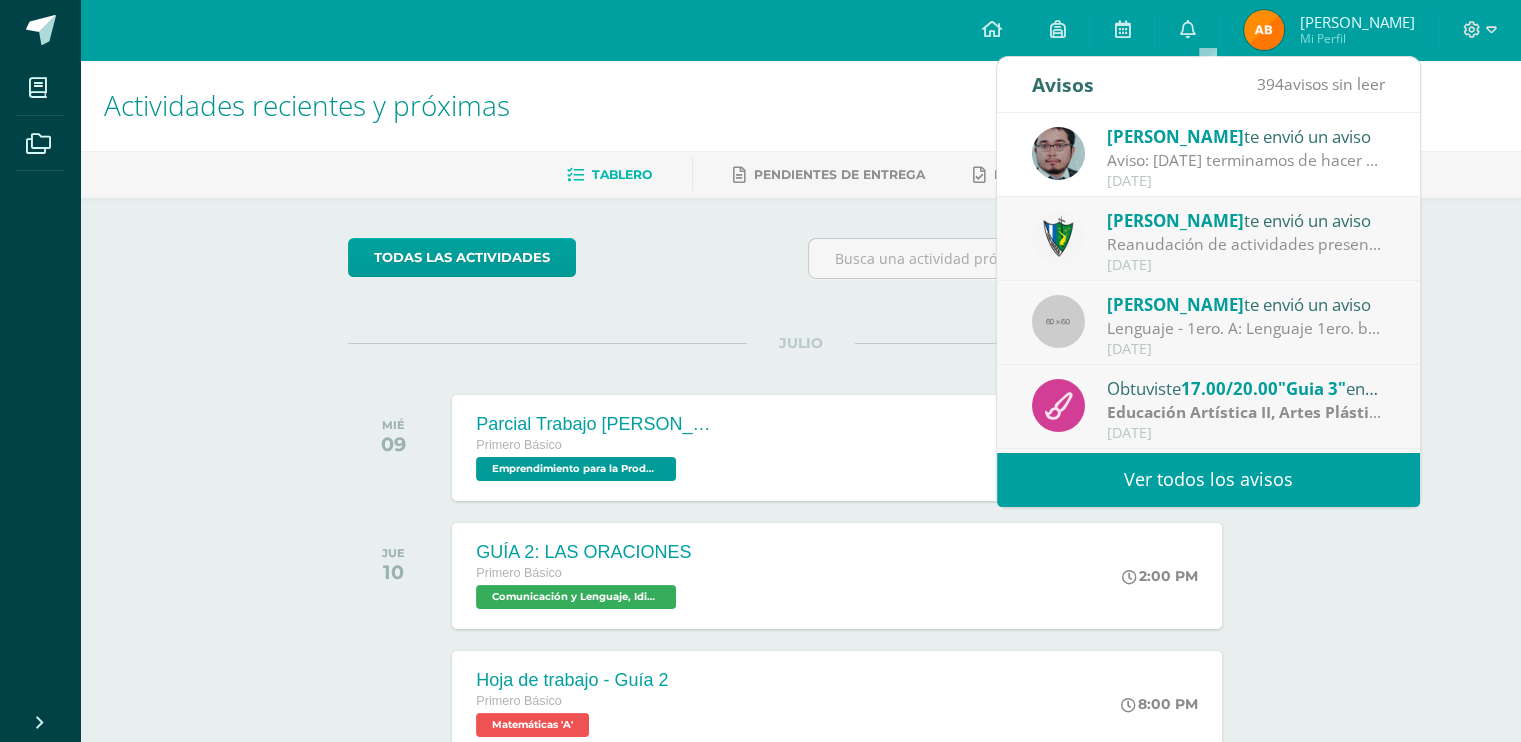 click on "Reanudación de actividades presenciales.:
Estimados padres de familia y estudiantes, es un gusto saludarles.
Por este medio comparto el comunicado referente a la reanudación de actividades para el día de mañana.
Saludos cordiales." at bounding box center (1246, 244) 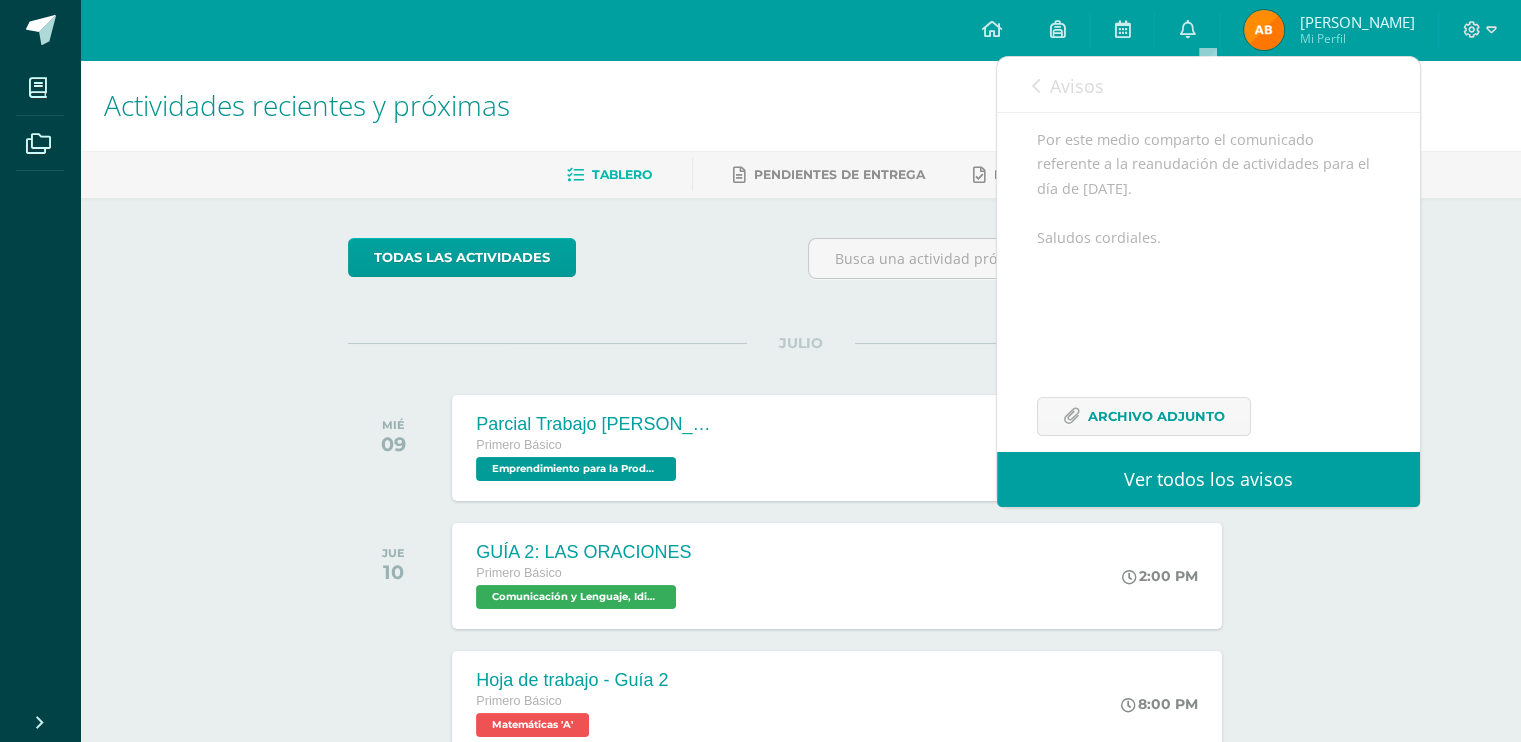 scroll, scrollTop: 0, scrollLeft: 0, axis: both 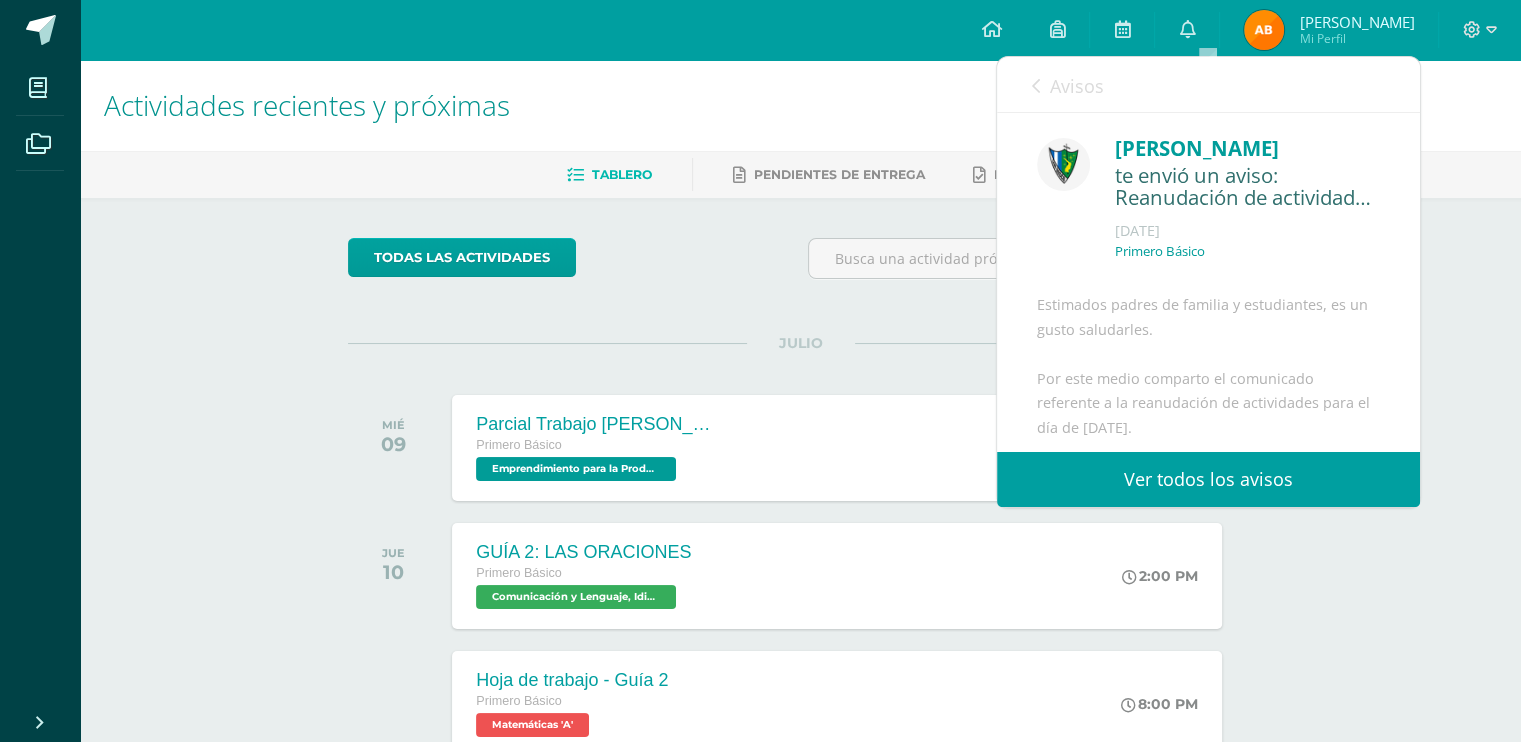 click on "Avisos" at bounding box center [1077, 86] 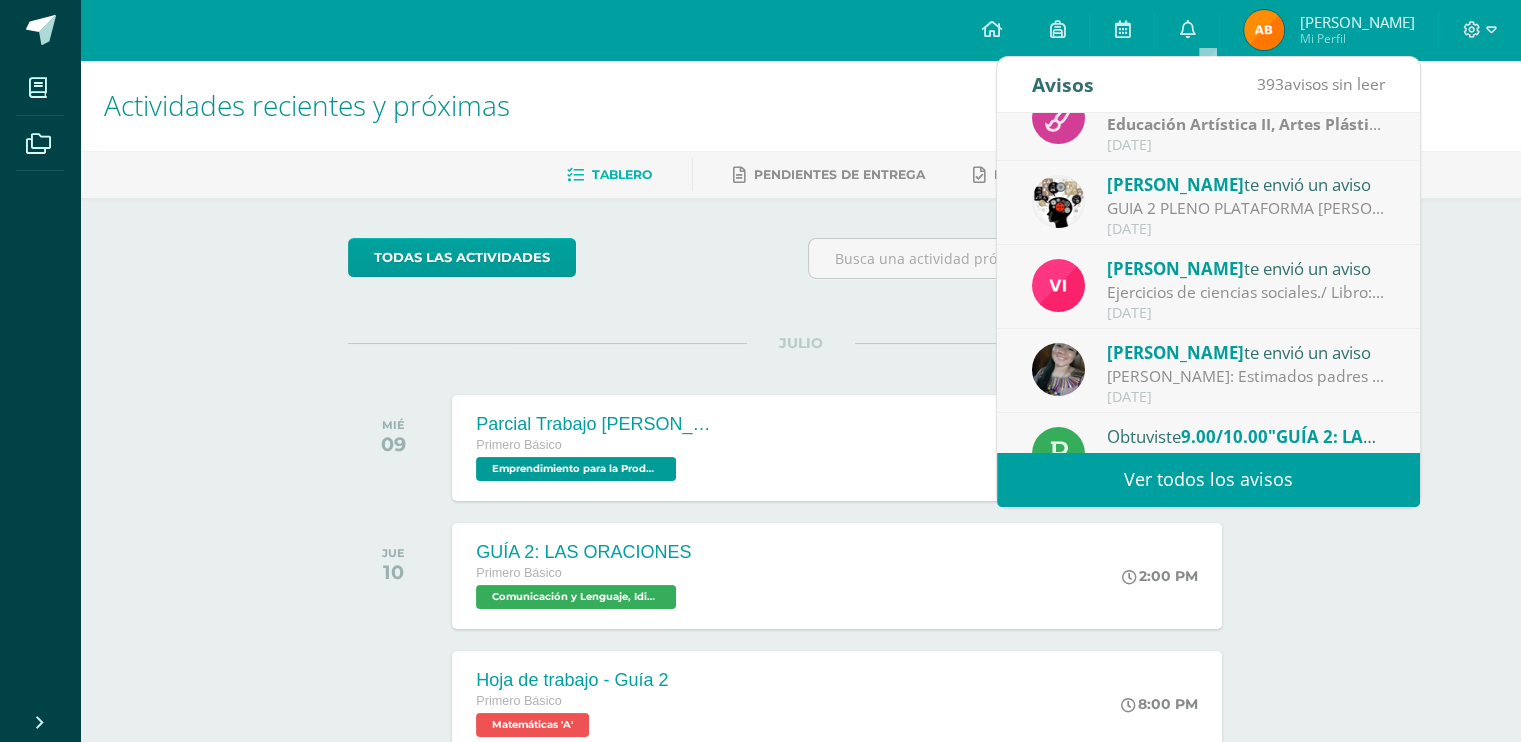 scroll, scrollTop: 289, scrollLeft: 0, axis: vertical 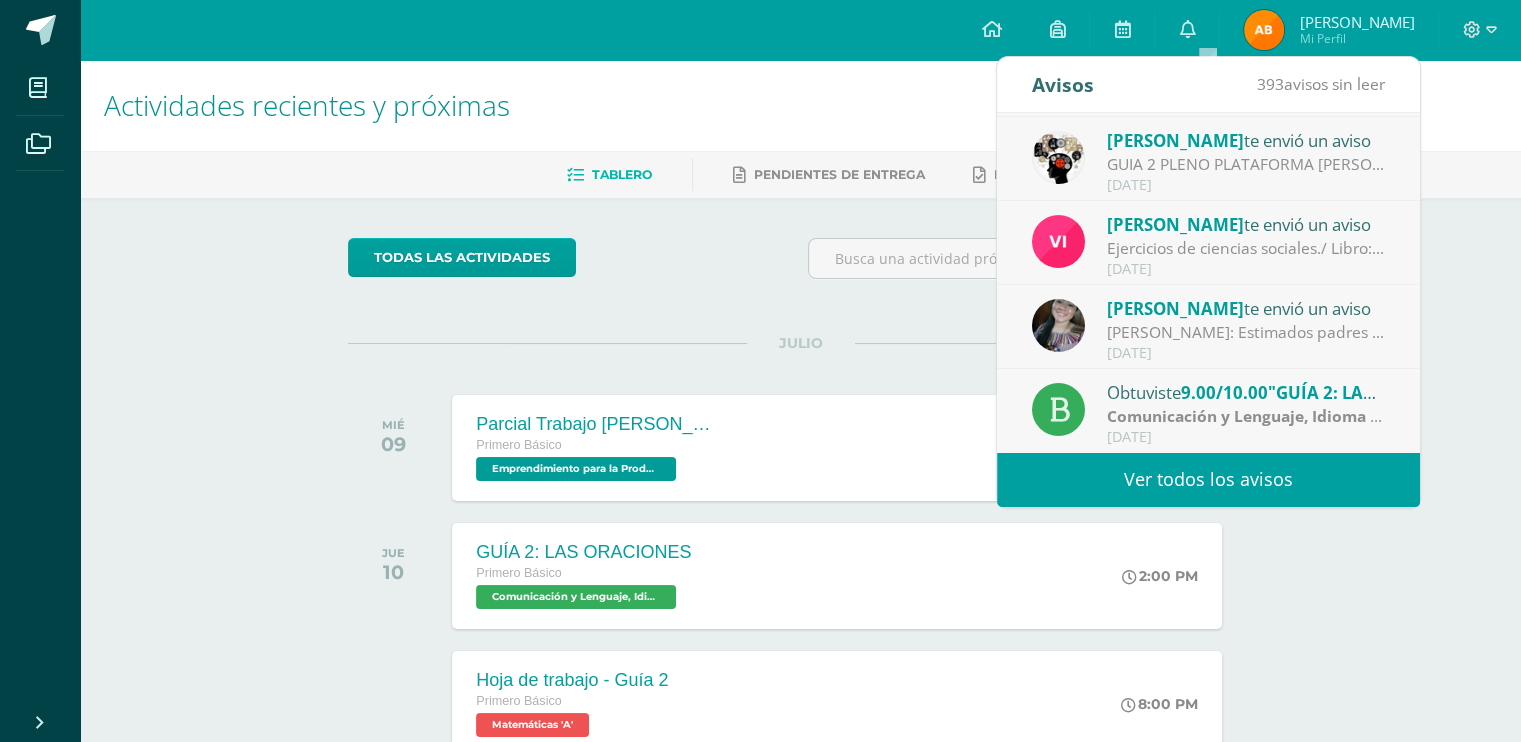 click on "Ver todos los avisos" at bounding box center [1208, 479] 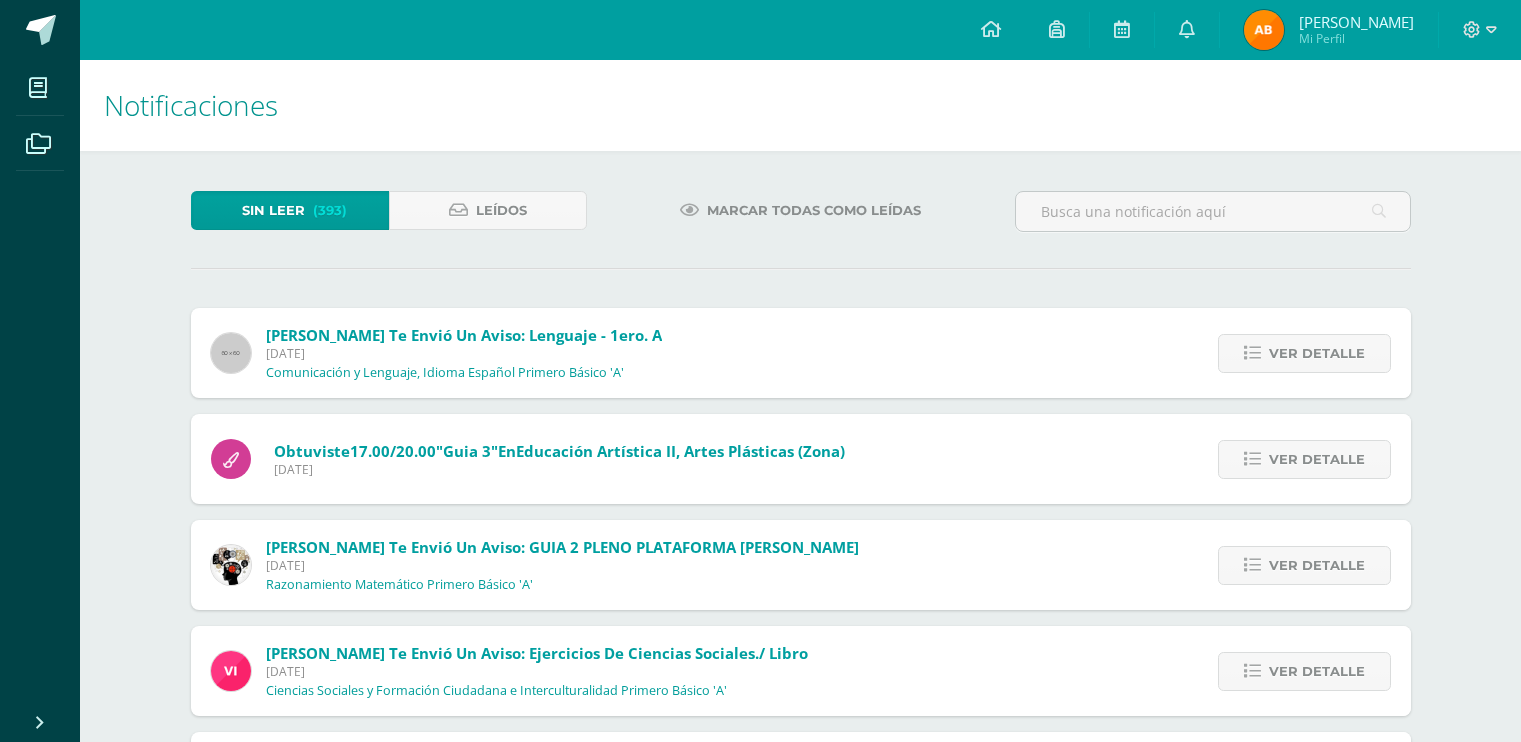 scroll, scrollTop: 0, scrollLeft: 0, axis: both 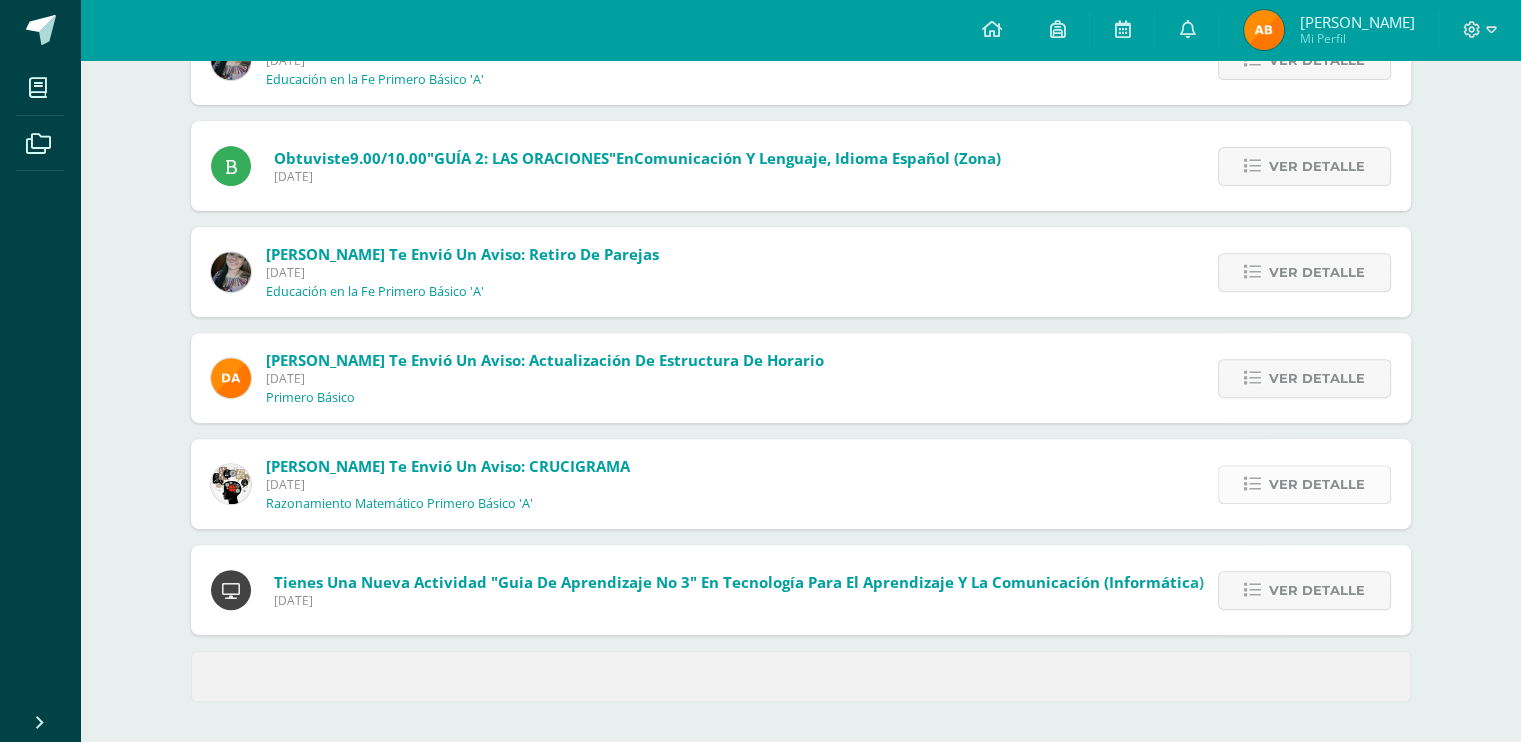 click on "Ver detalle" at bounding box center [1317, 484] 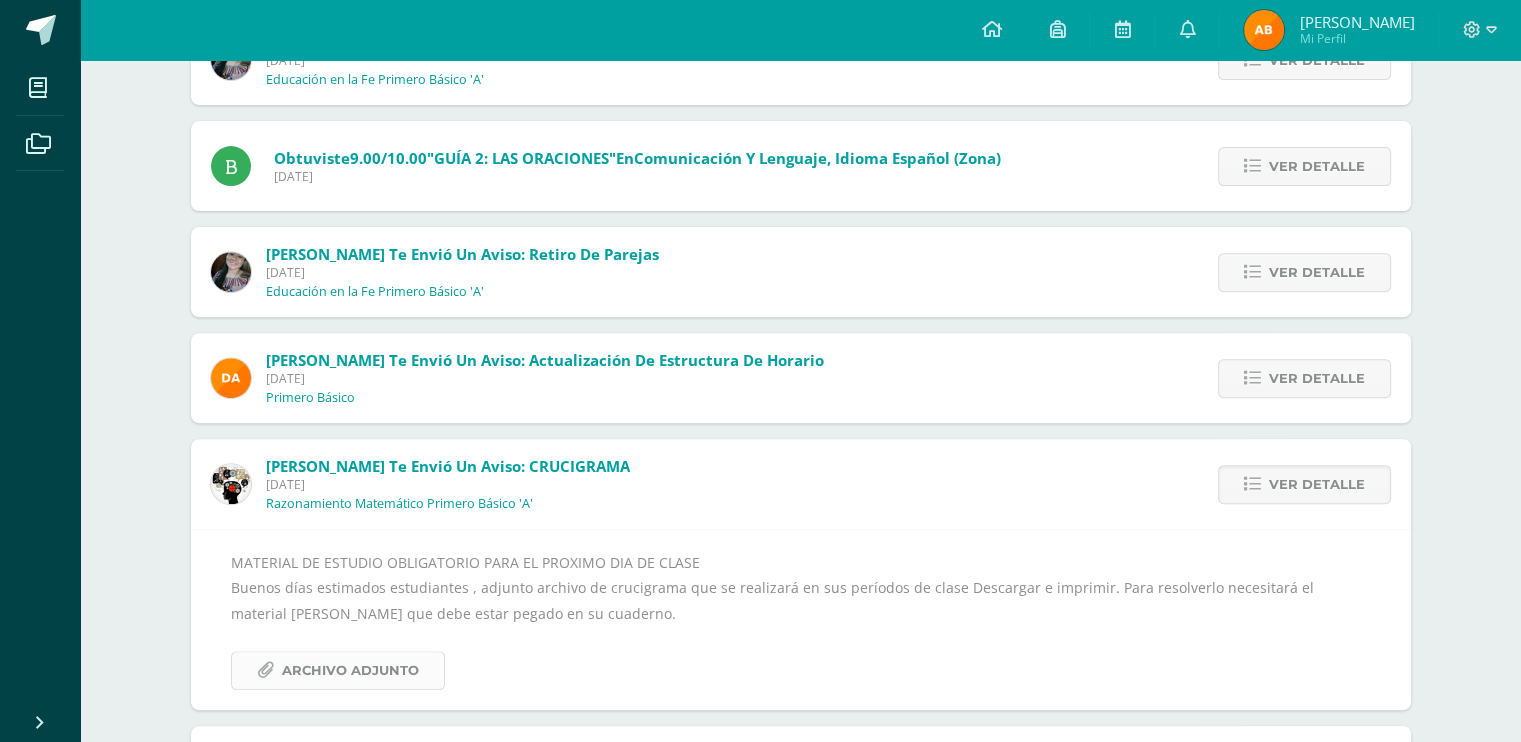 click on "Archivo Adjunto" at bounding box center (350, 670) 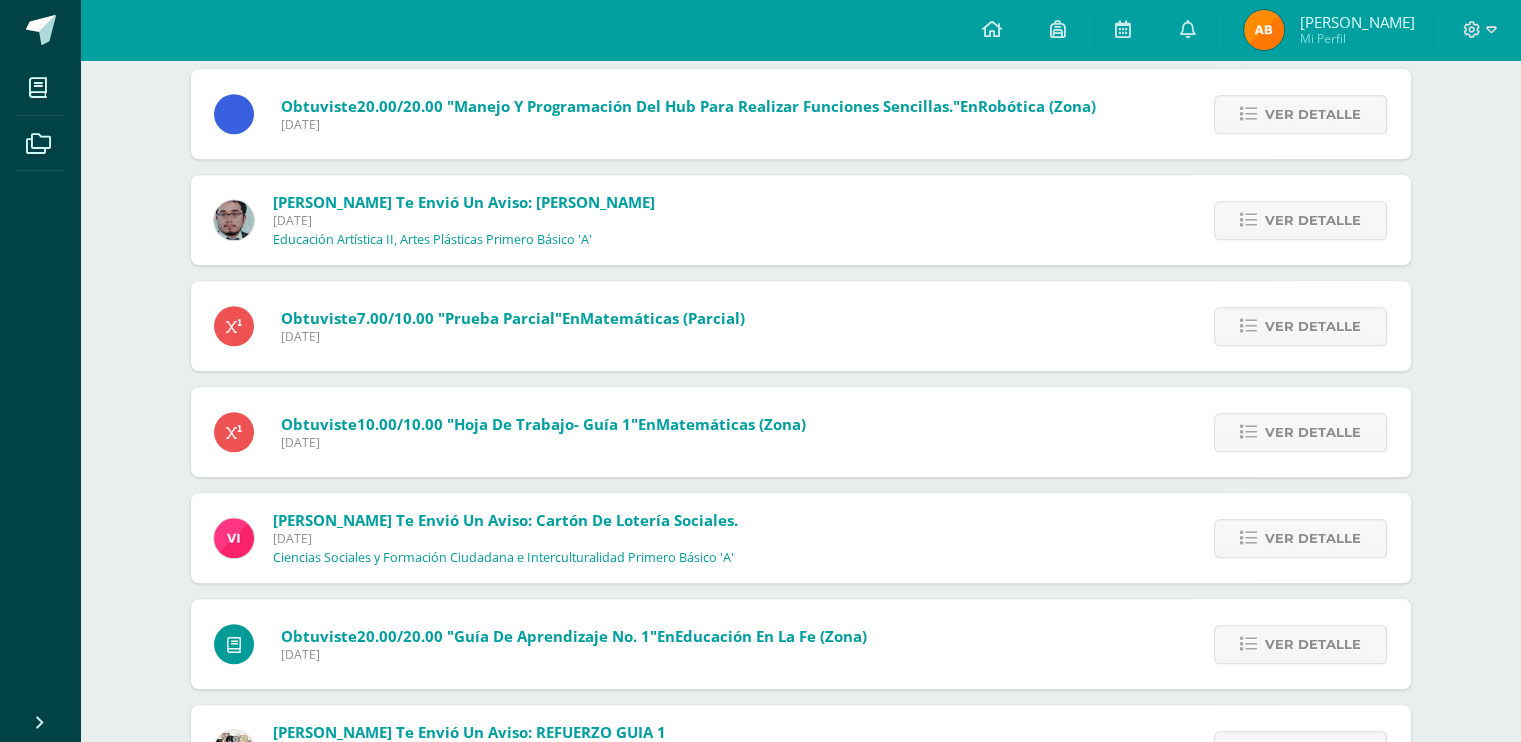 scroll, scrollTop: 1671, scrollLeft: 0, axis: vertical 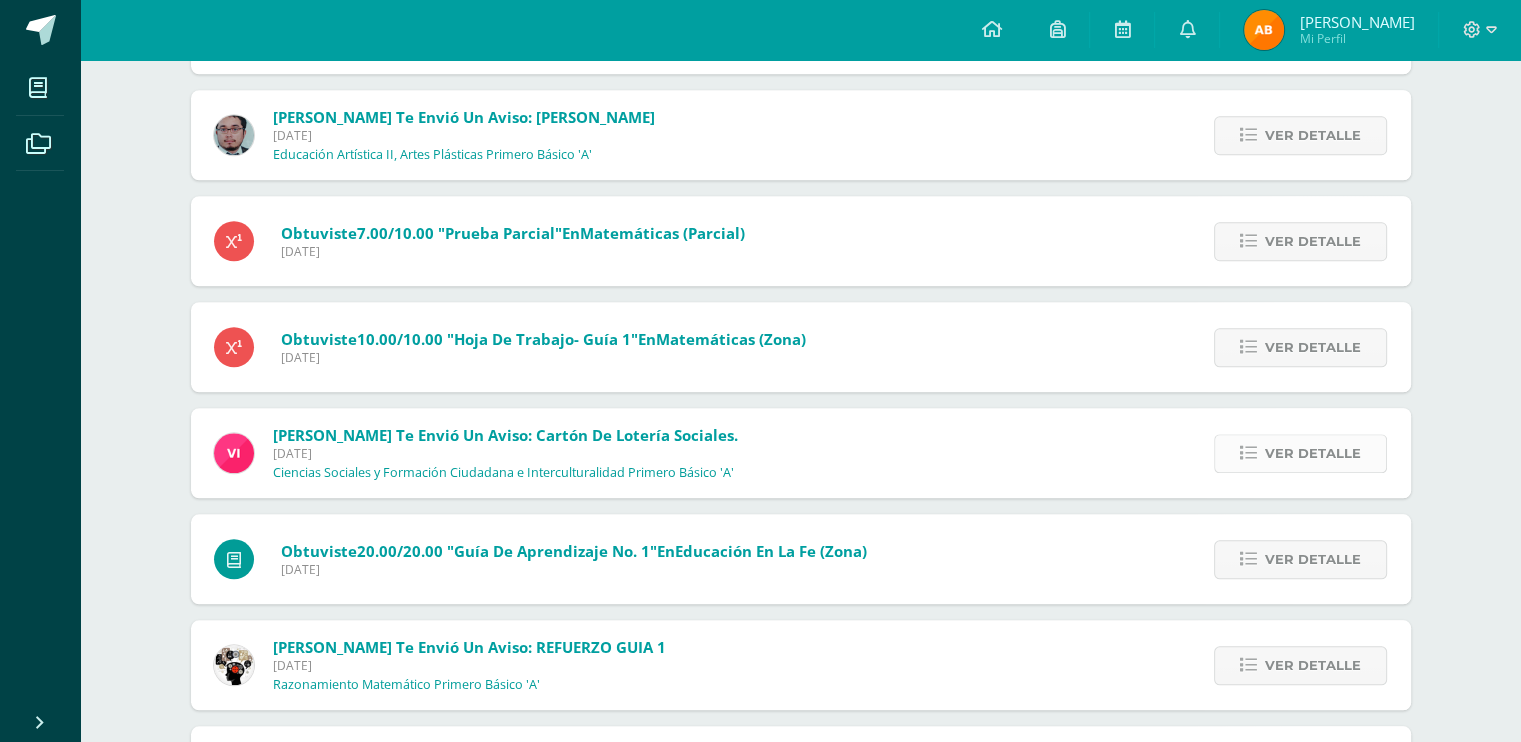 click on "Ver detalle" at bounding box center [1313, 453] 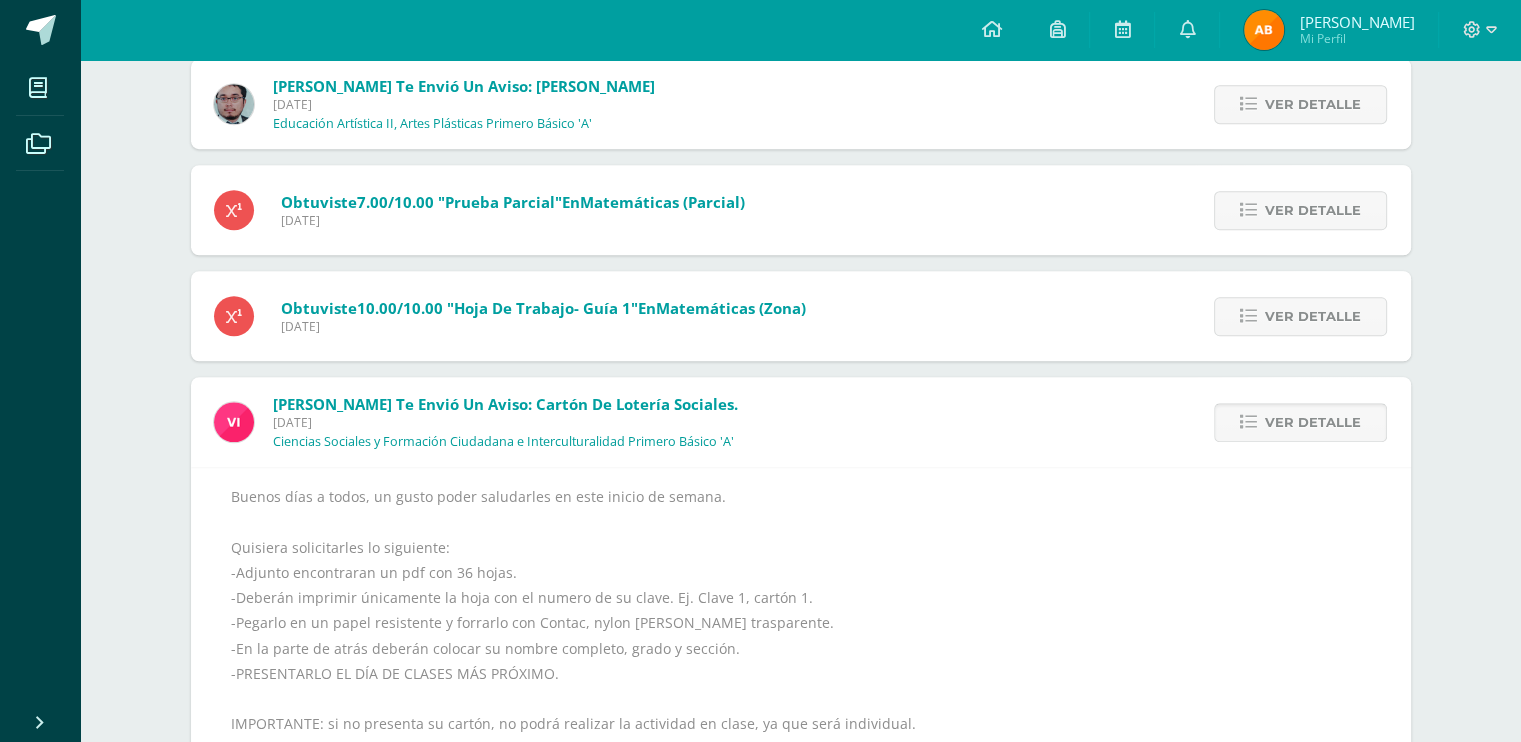 scroll, scrollTop: 1384, scrollLeft: 0, axis: vertical 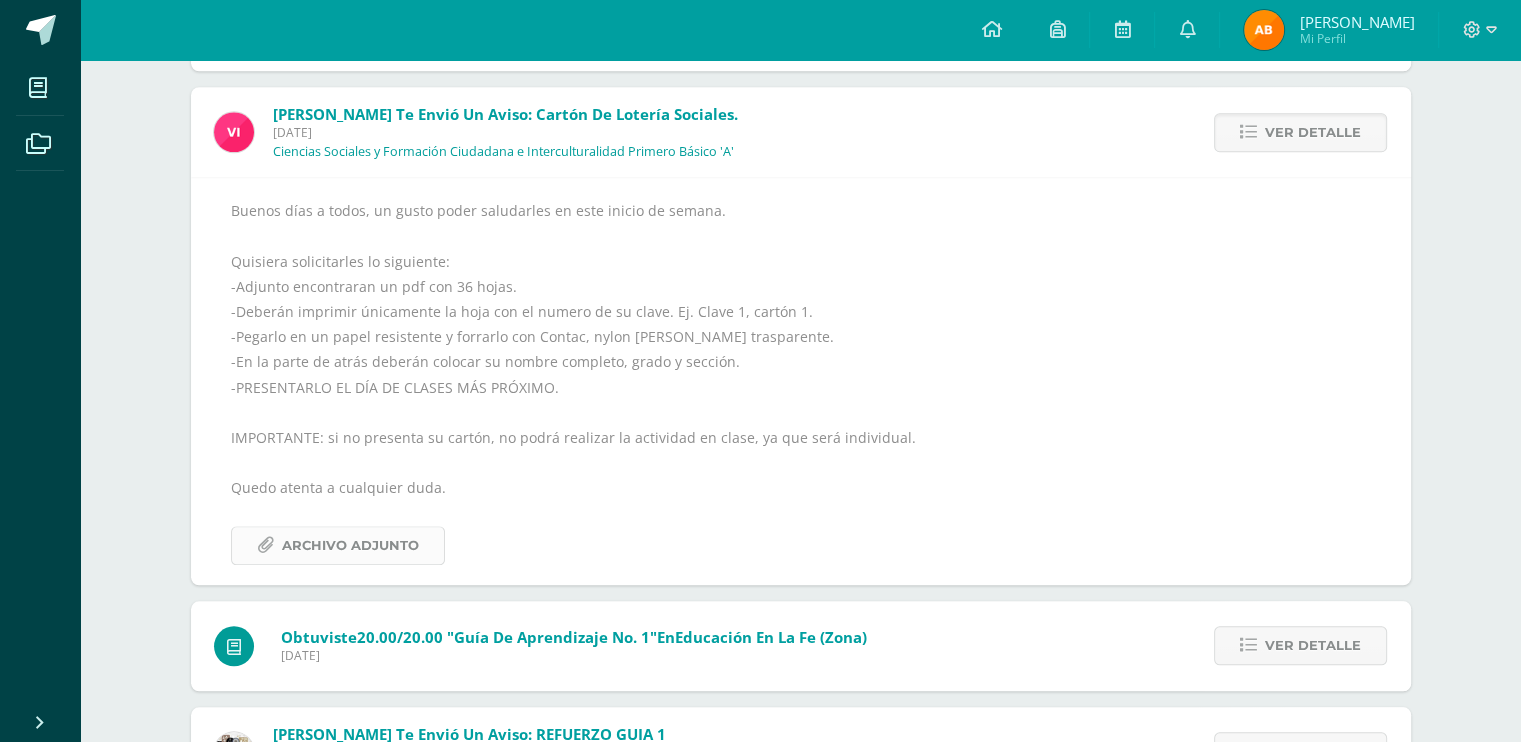 click on "Archivo Adjunto" at bounding box center (350, 545) 